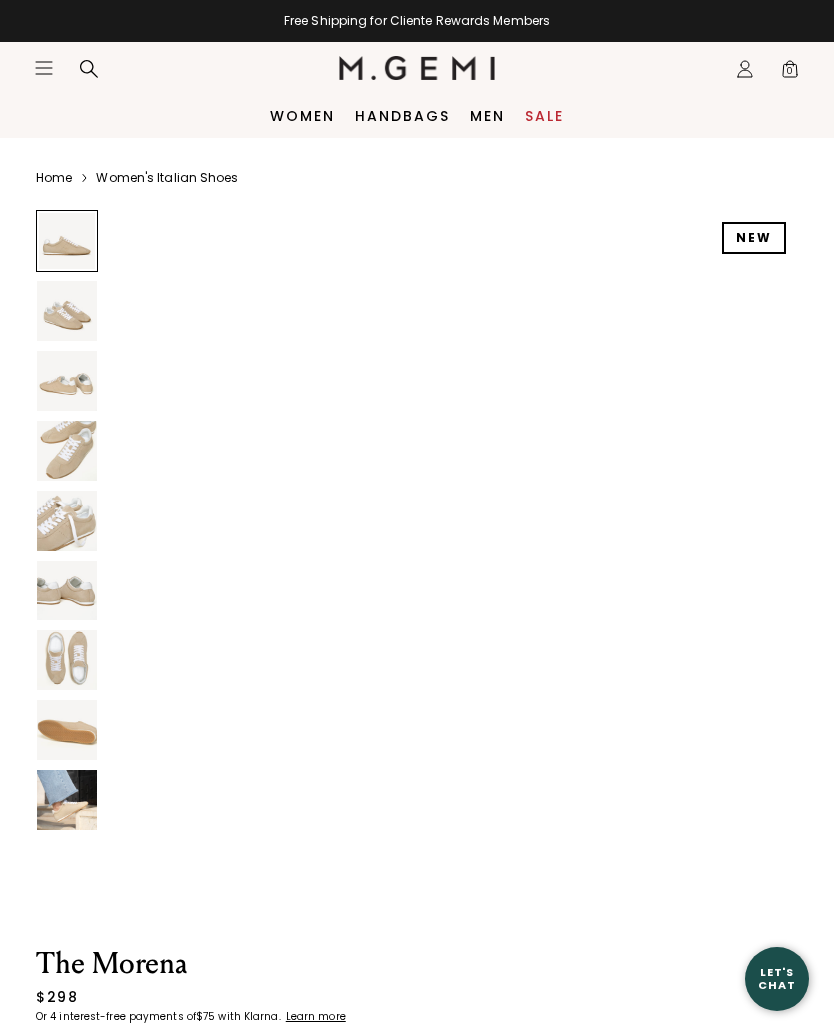 scroll, scrollTop: 0, scrollLeft: 0, axis: both 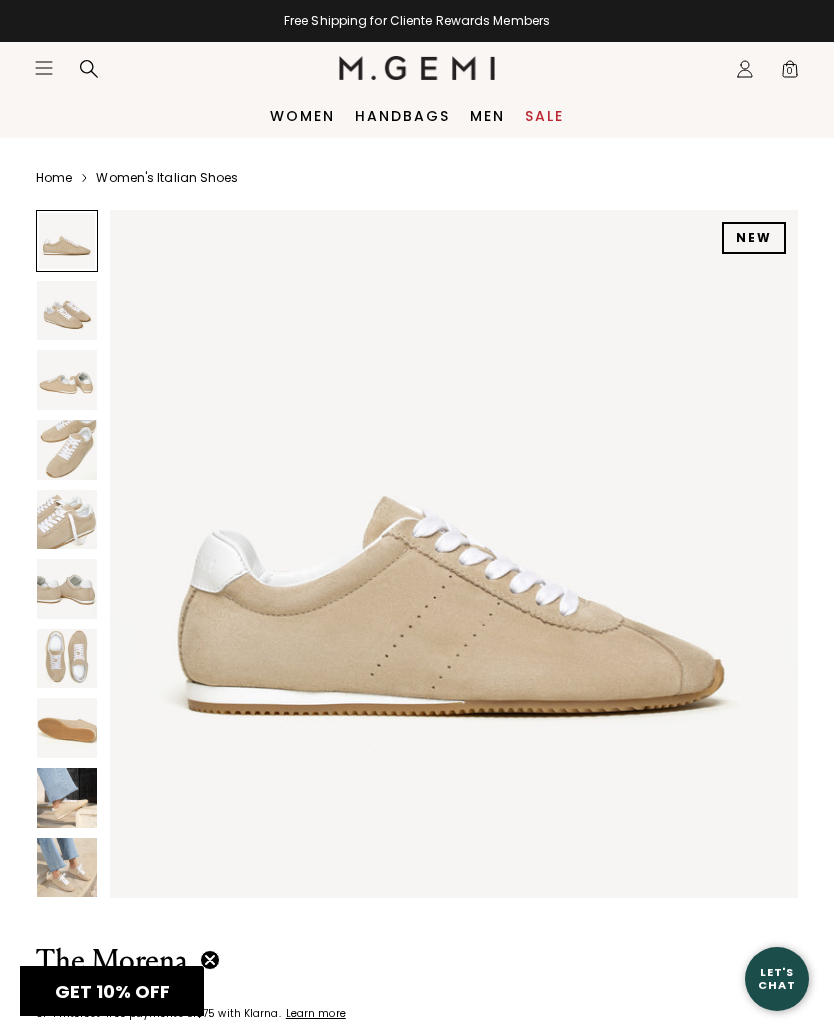 click at bounding box center (67, 868) 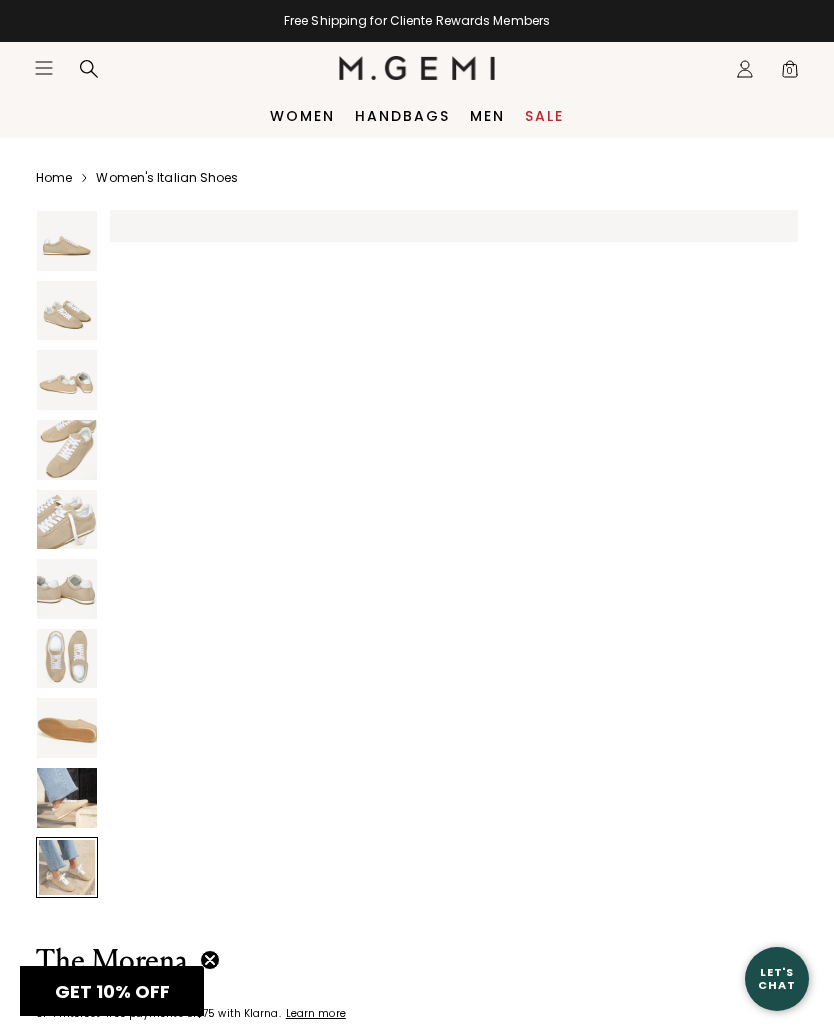 scroll, scrollTop: 6375, scrollLeft: 0, axis: vertical 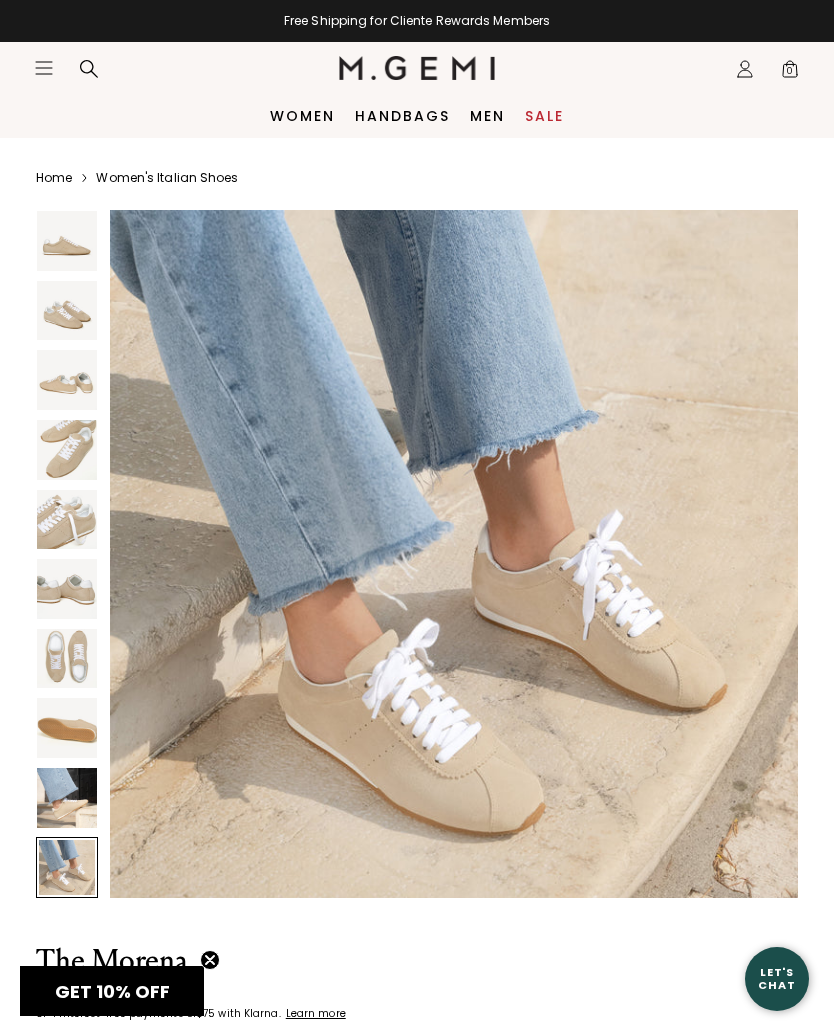 click at bounding box center (67, 798) 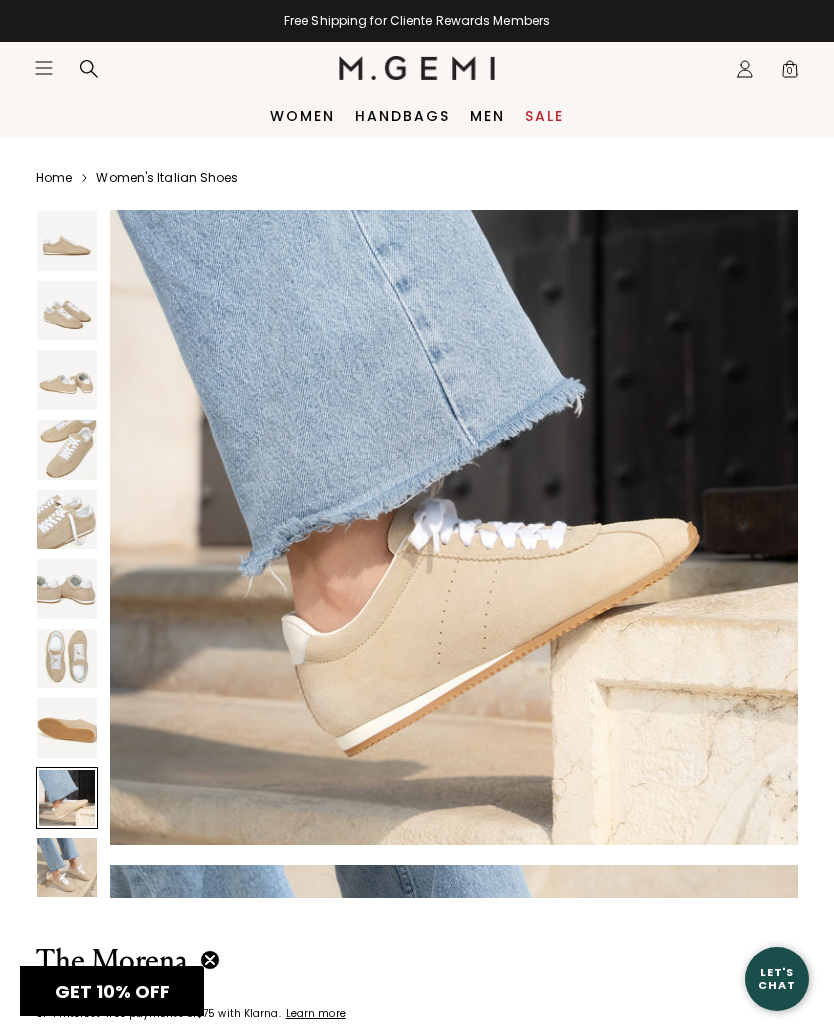 scroll, scrollTop: 5667, scrollLeft: 0, axis: vertical 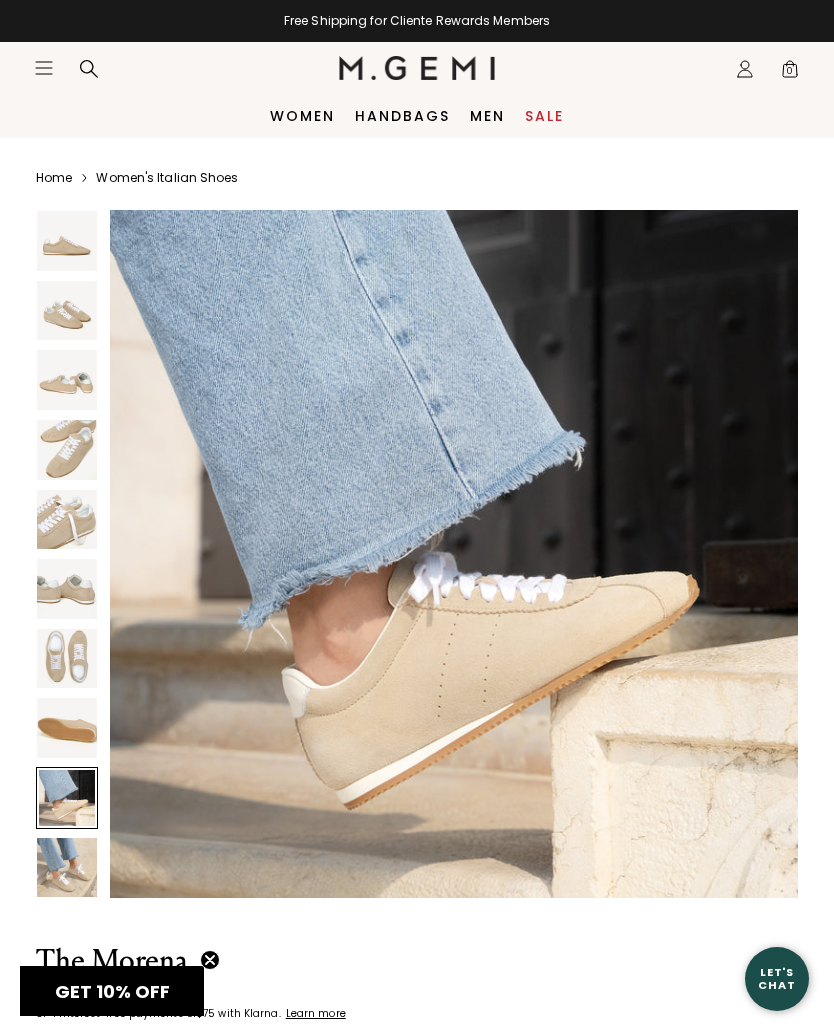 click at bounding box center (67, 659) 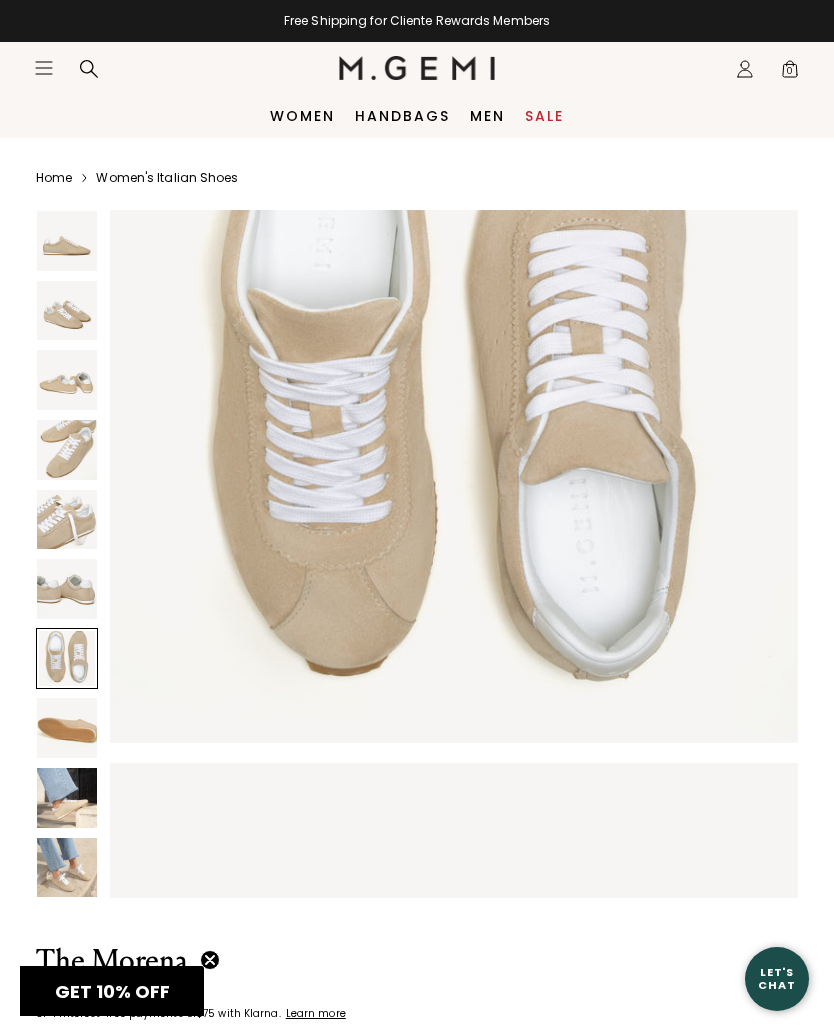 scroll, scrollTop: 4250, scrollLeft: 0, axis: vertical 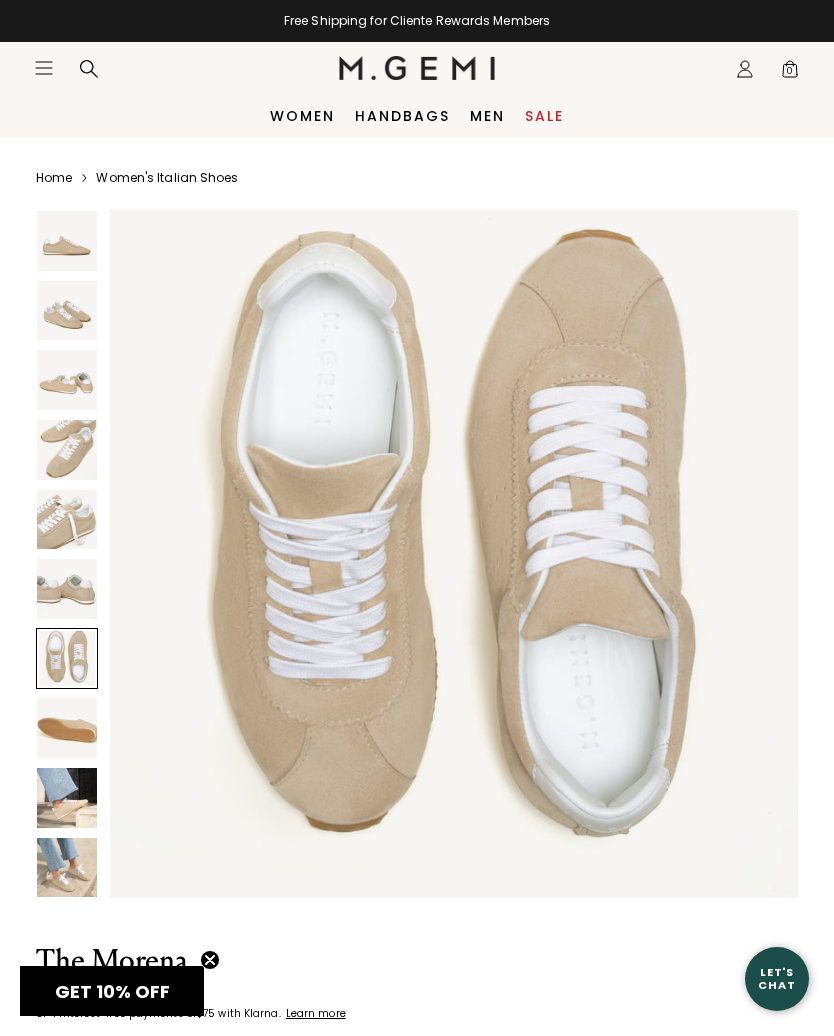 click at bounding box center (67, 589) 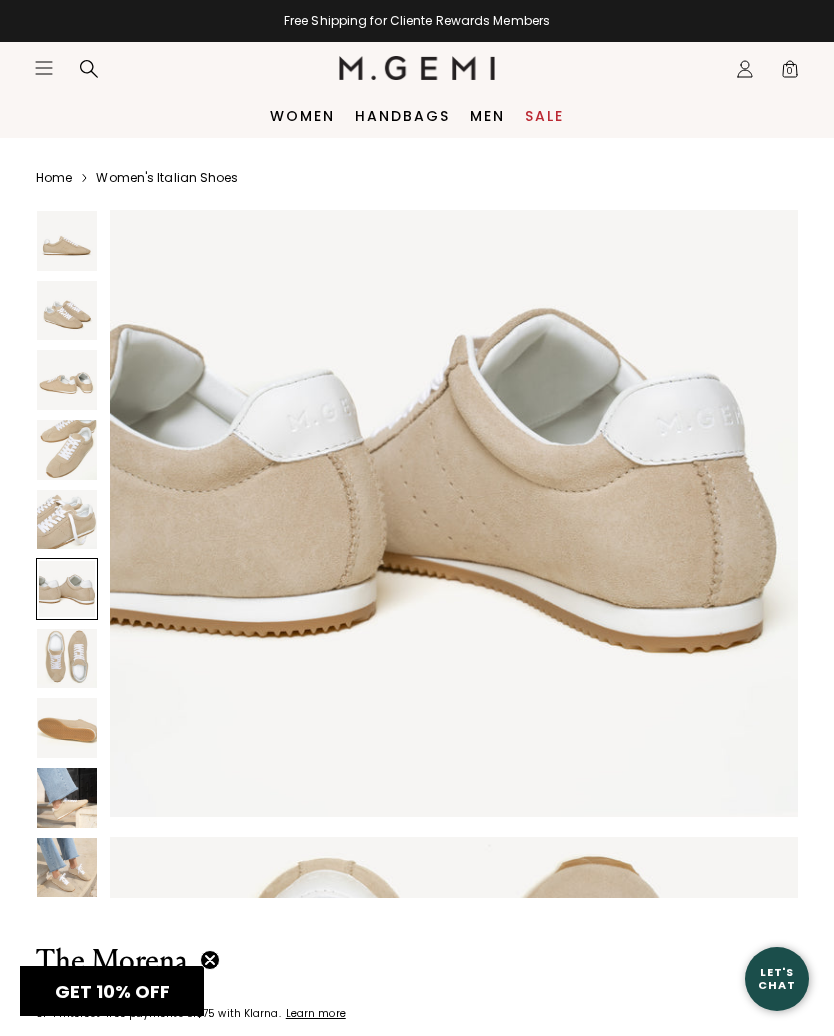 scroll, scrollTop: 3542, scrollLeft: 0, axis: vertical 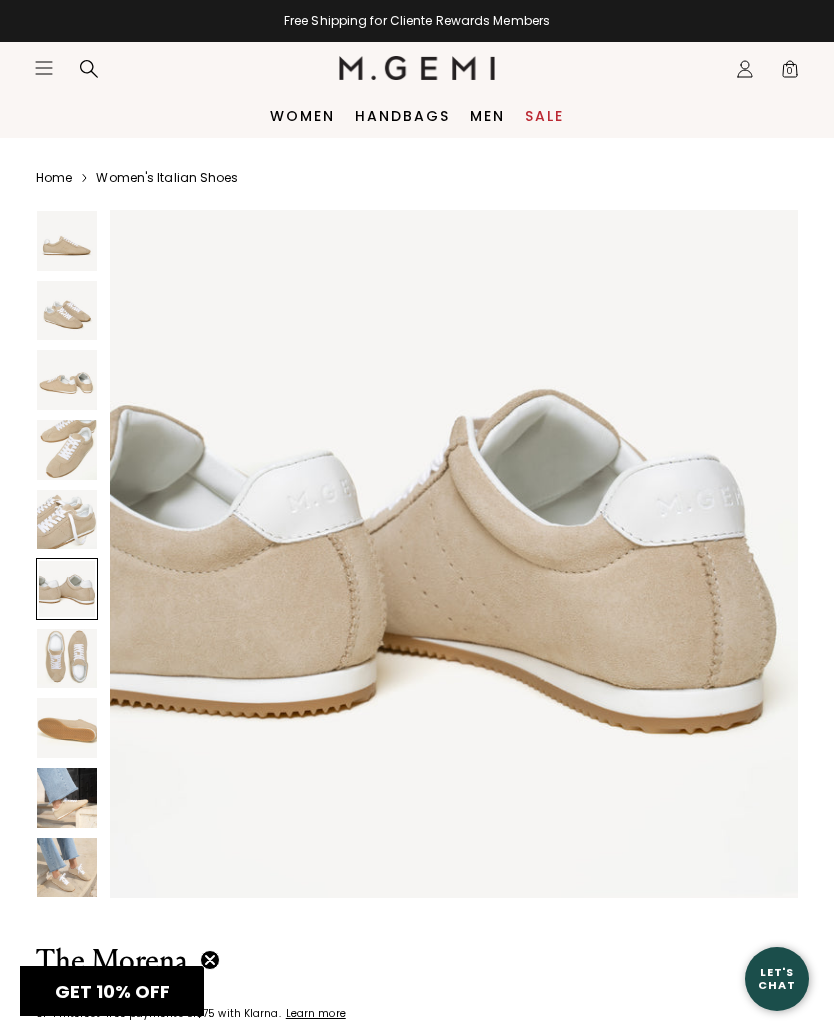 click at bounding box center [67, 450] 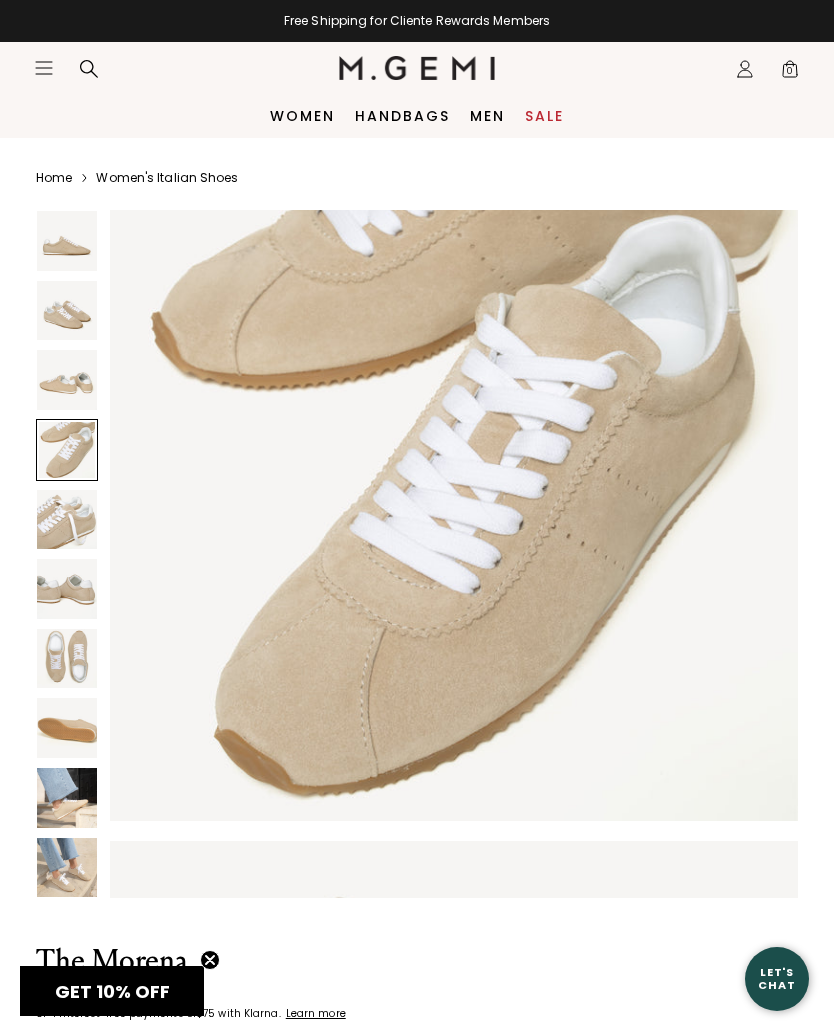 scroll, scrollTop: 2125, scrollLeft: 0, axis: vertical 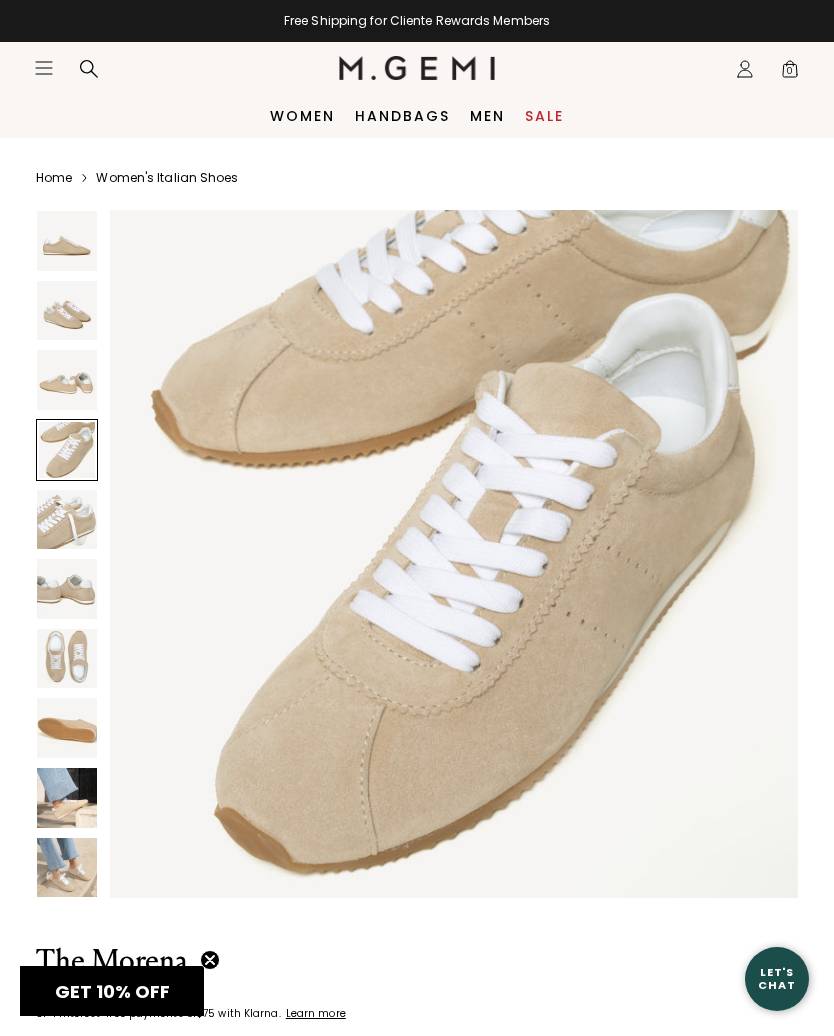 click at bounding box center [67, 380] 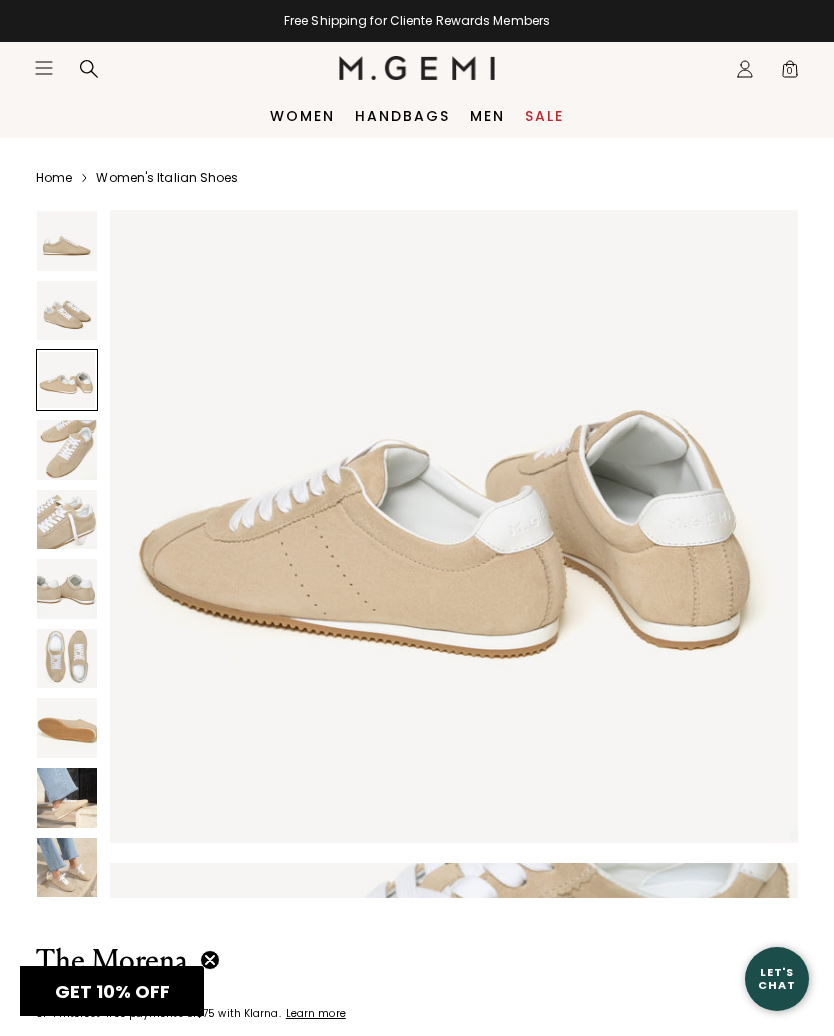 scroll, scrollTop: 1417, scrollLeft: 0, axis: vertical 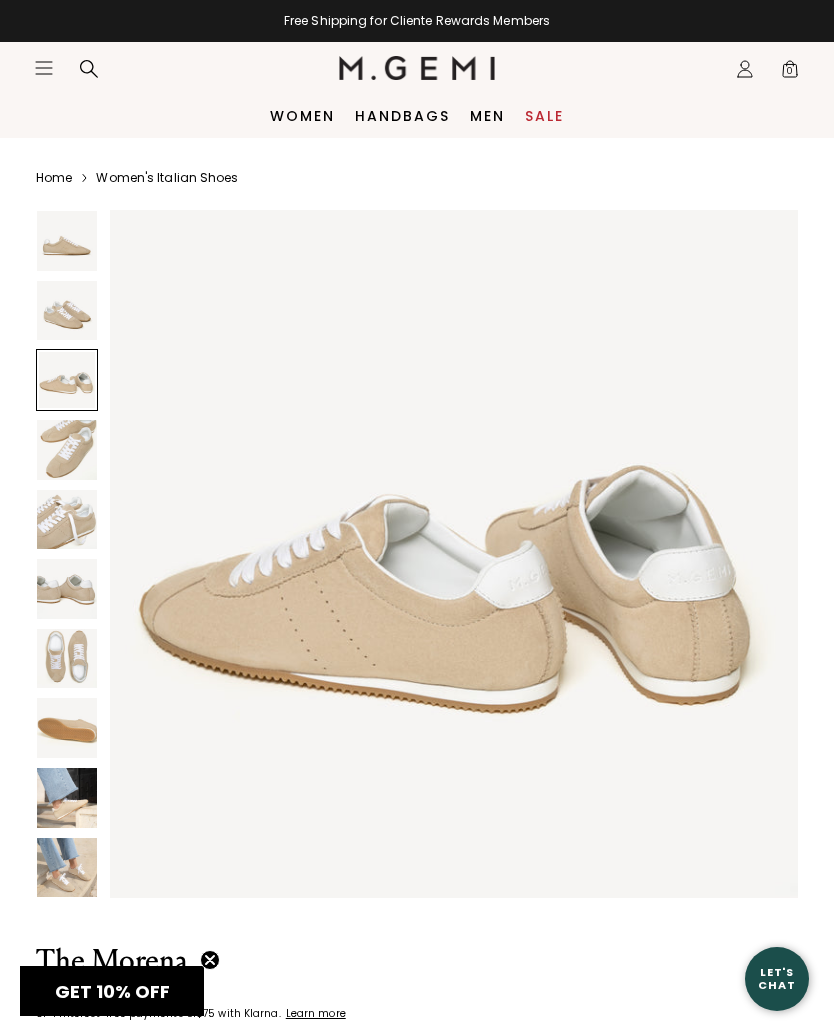 click at bounding box center [67, 311] 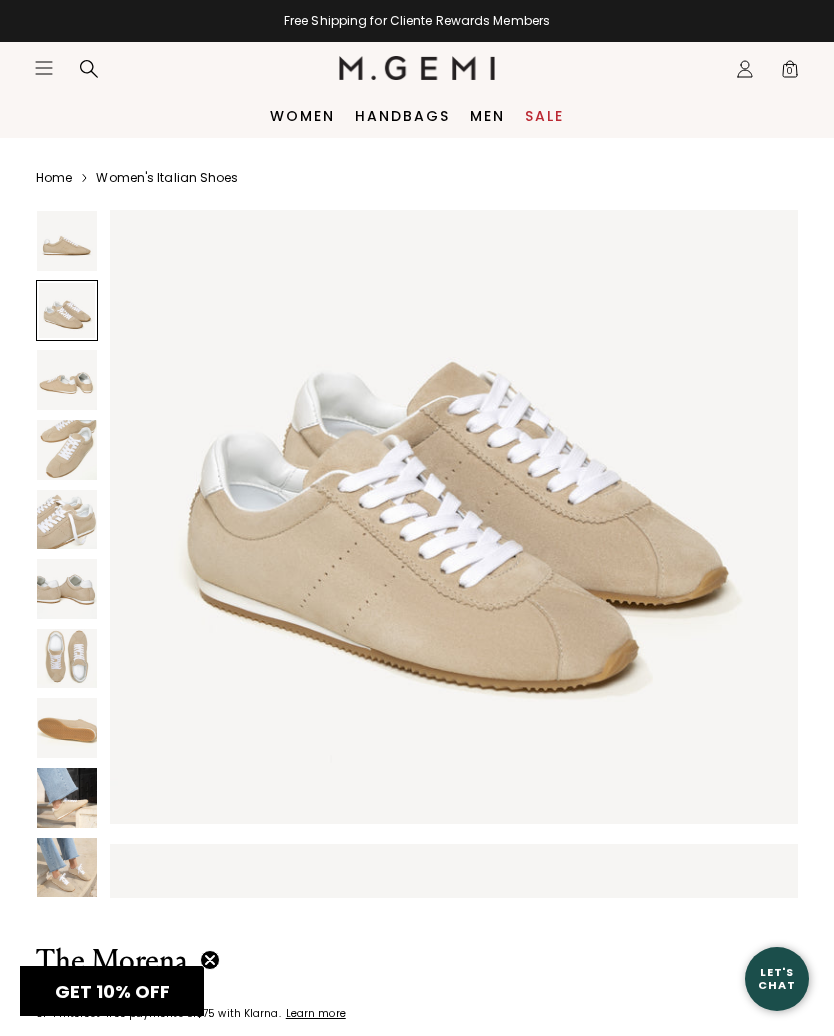 scroll, scrollTop: 708, scrollLeft: 0, axis: vertical 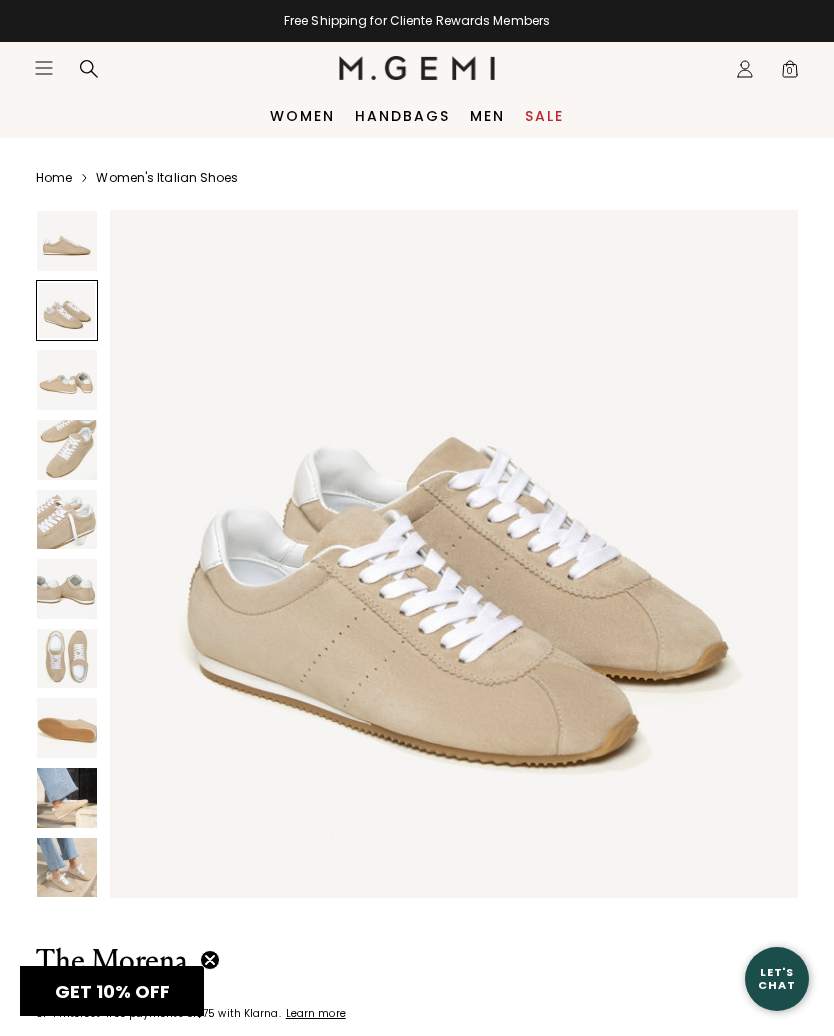 click at bounding box center (67, 241) 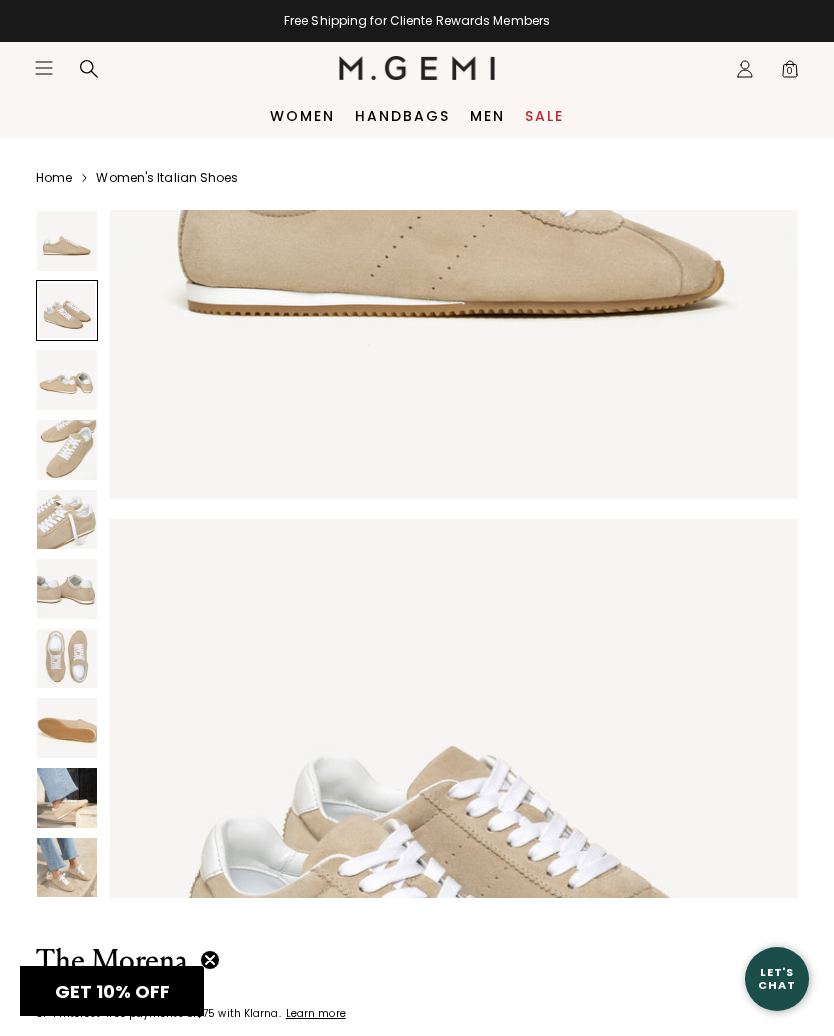scroll, scrollTop: 398, scrollLeft: 0, axis: vertical 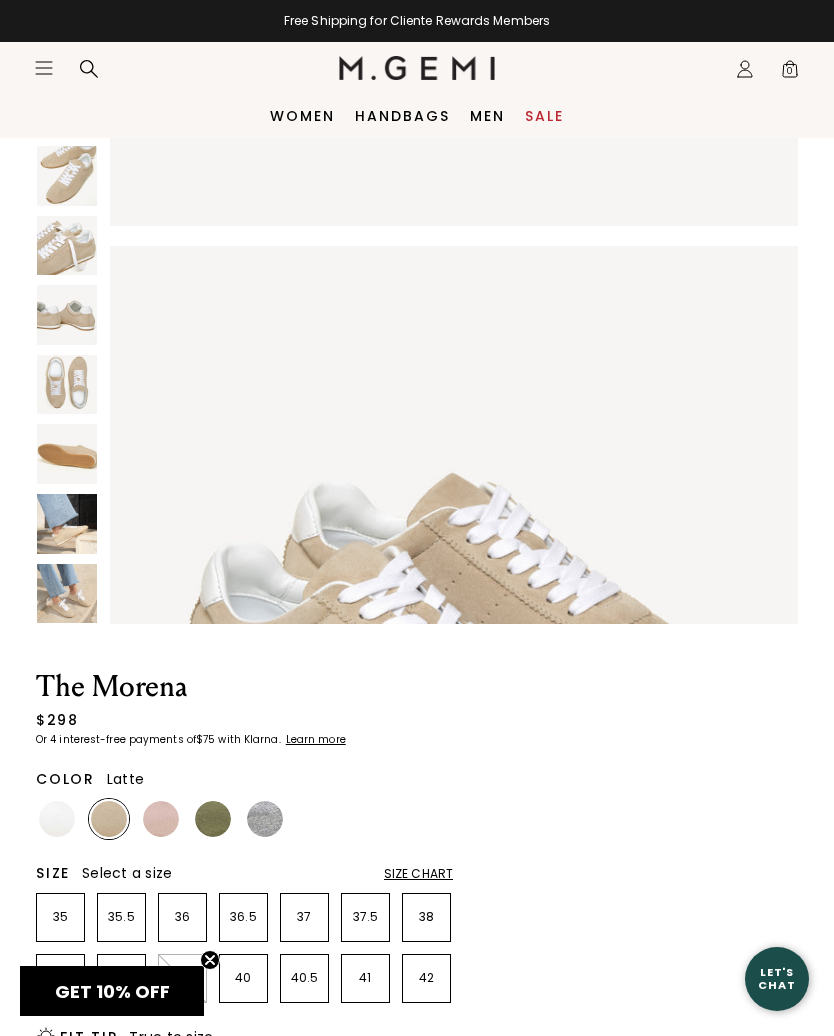 click at bounding box center [57, 819] 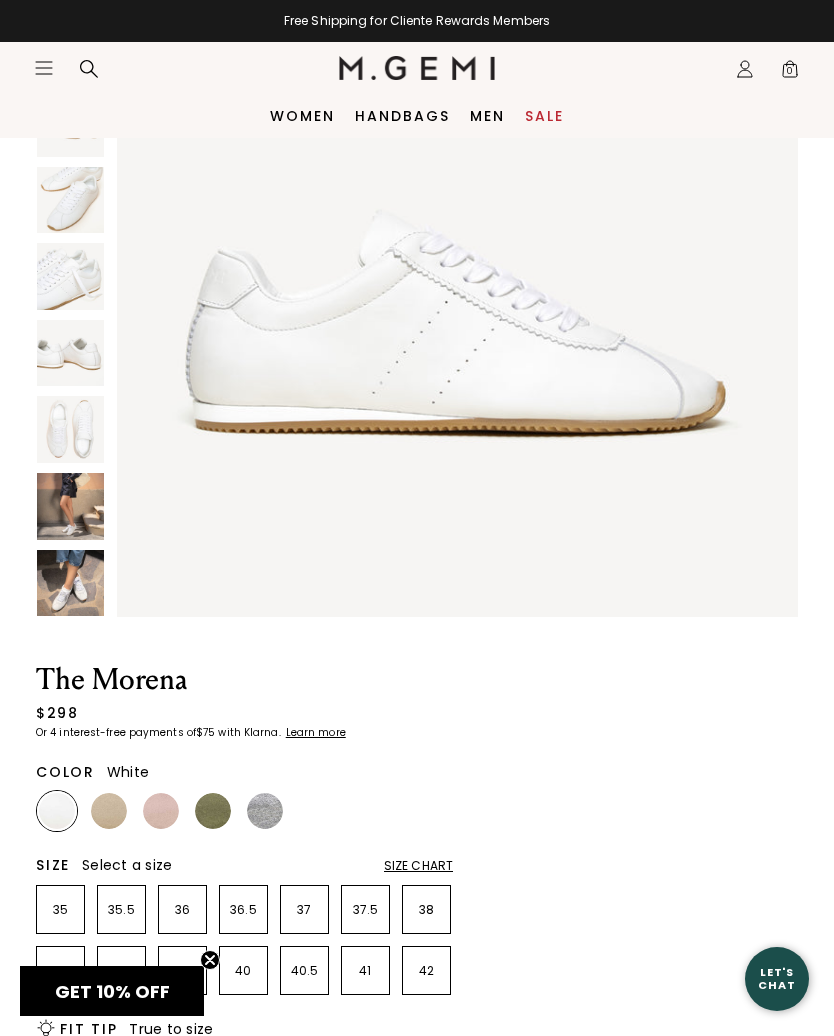 scroll, scrollTop: 0, scrollLeft: 0, axis: both 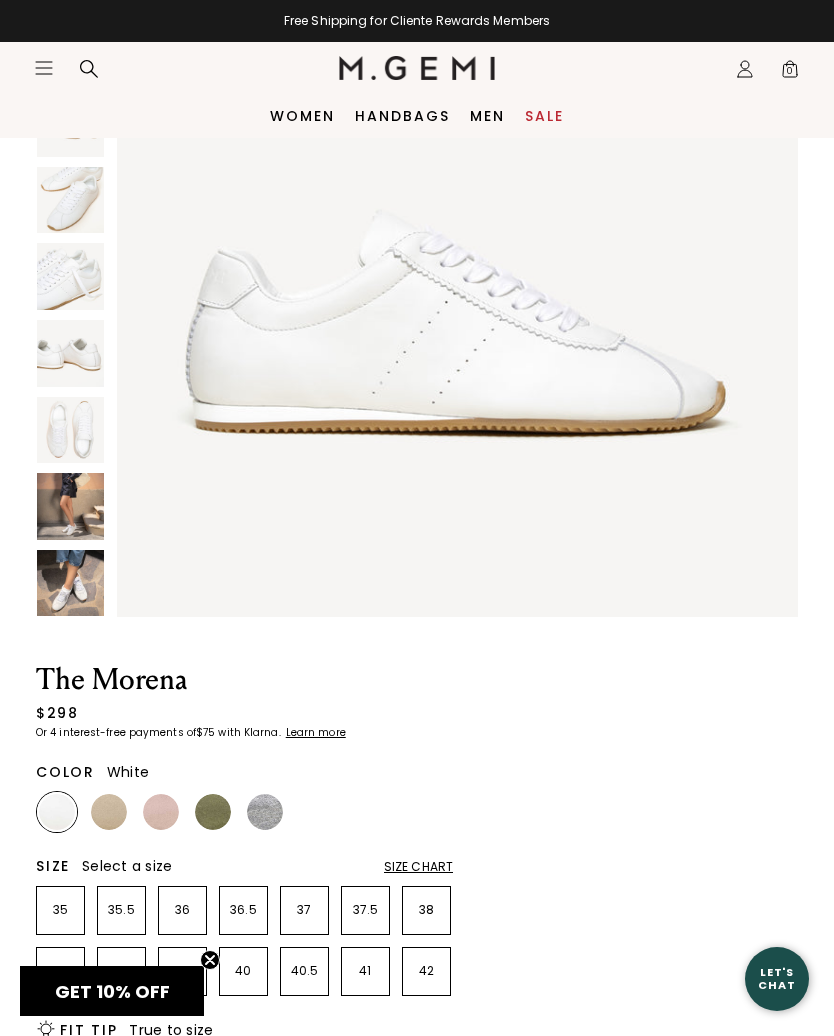 click at bounding box center [161, 812] 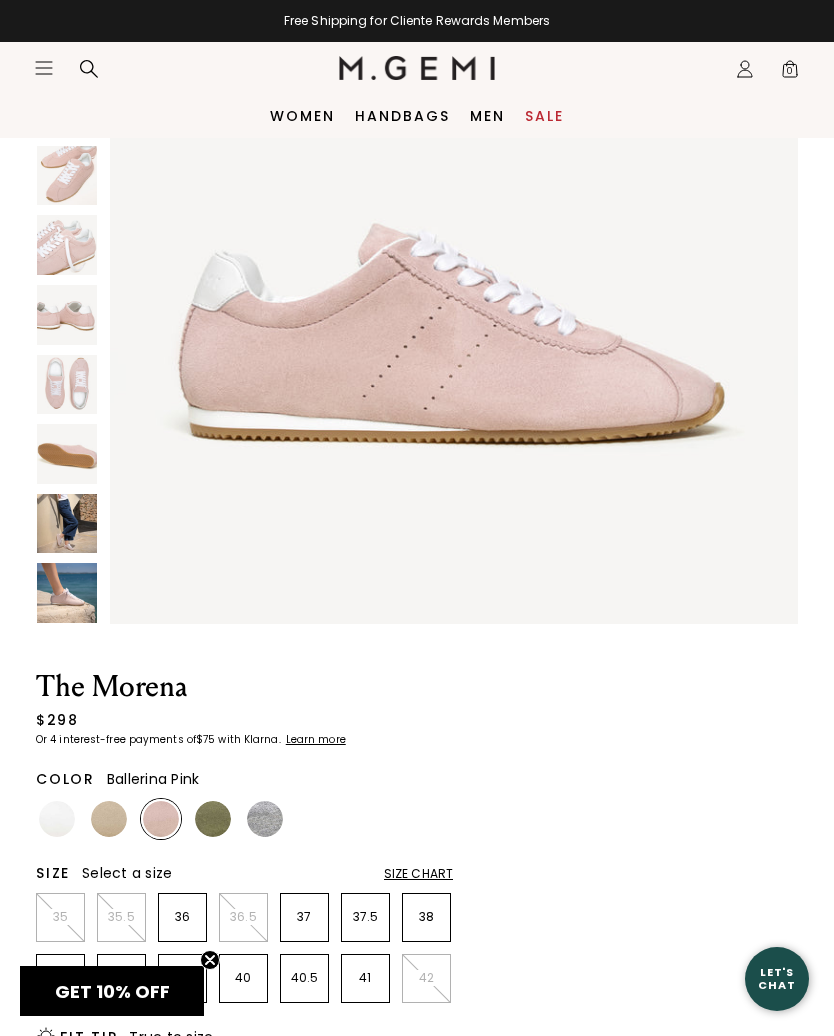 scroll, scrollTop: 0, scrollLeft: 0, axis: both 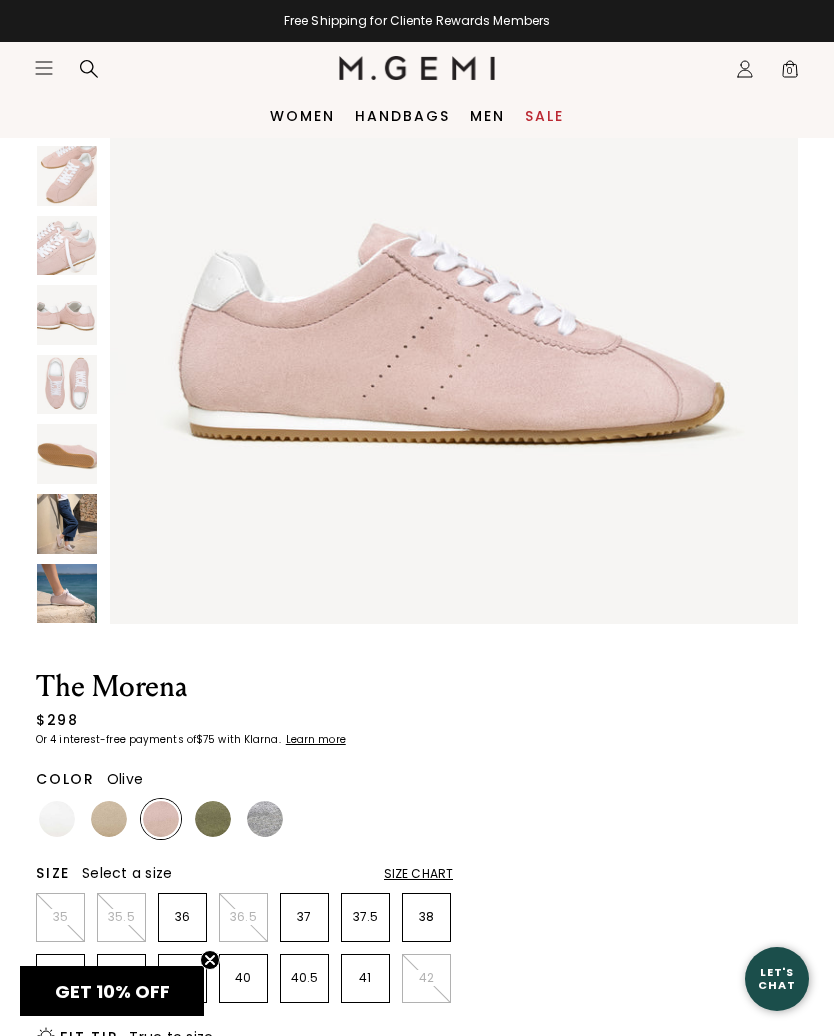 click at bounding box center (213, 819) 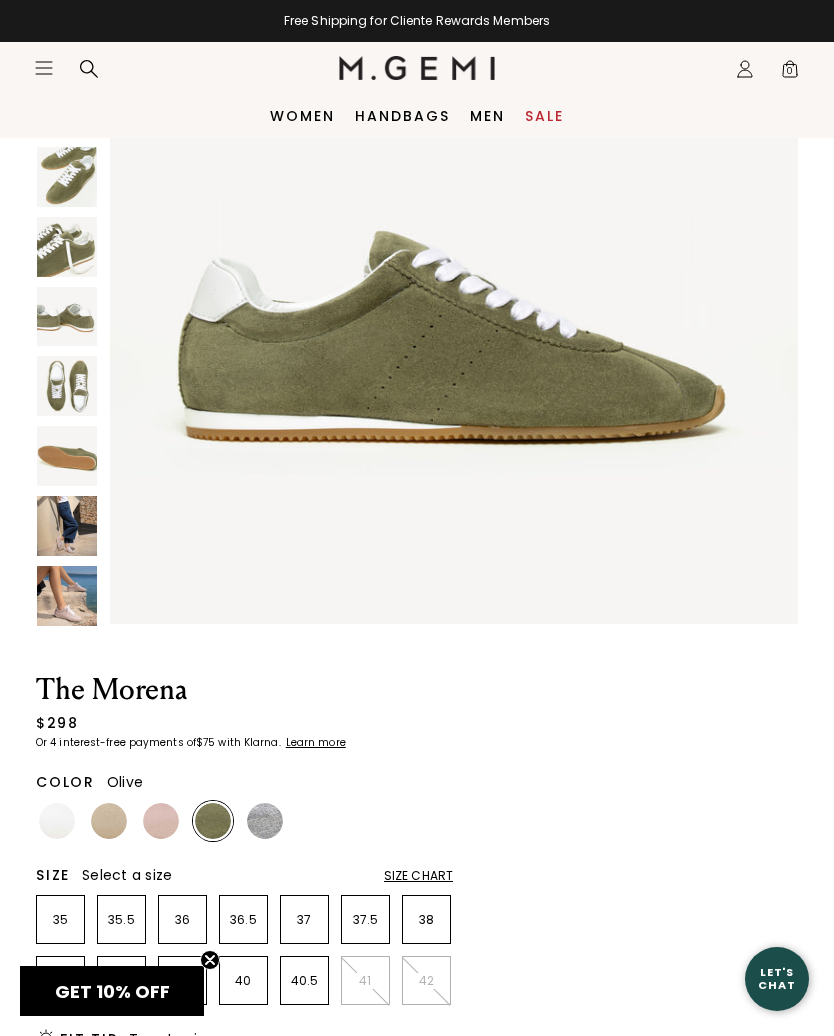 scroll, scrollTop: 0, scrollLeft: 0, axis: both 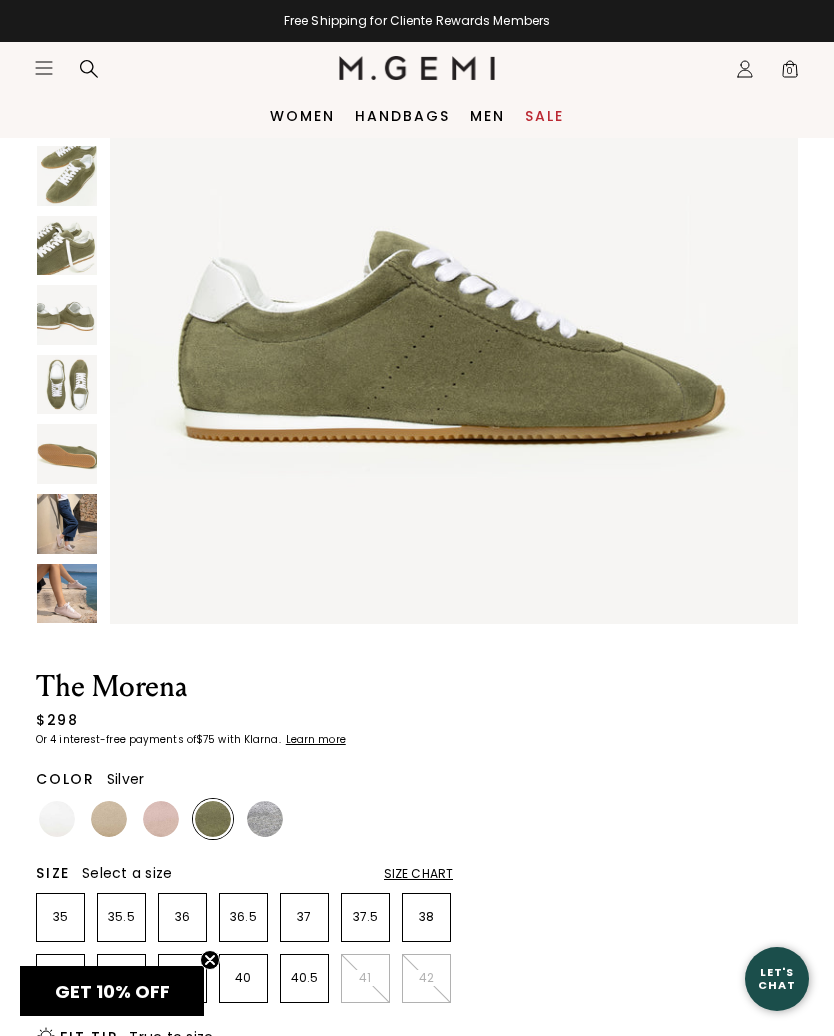 click at bounding box center [265, 819] 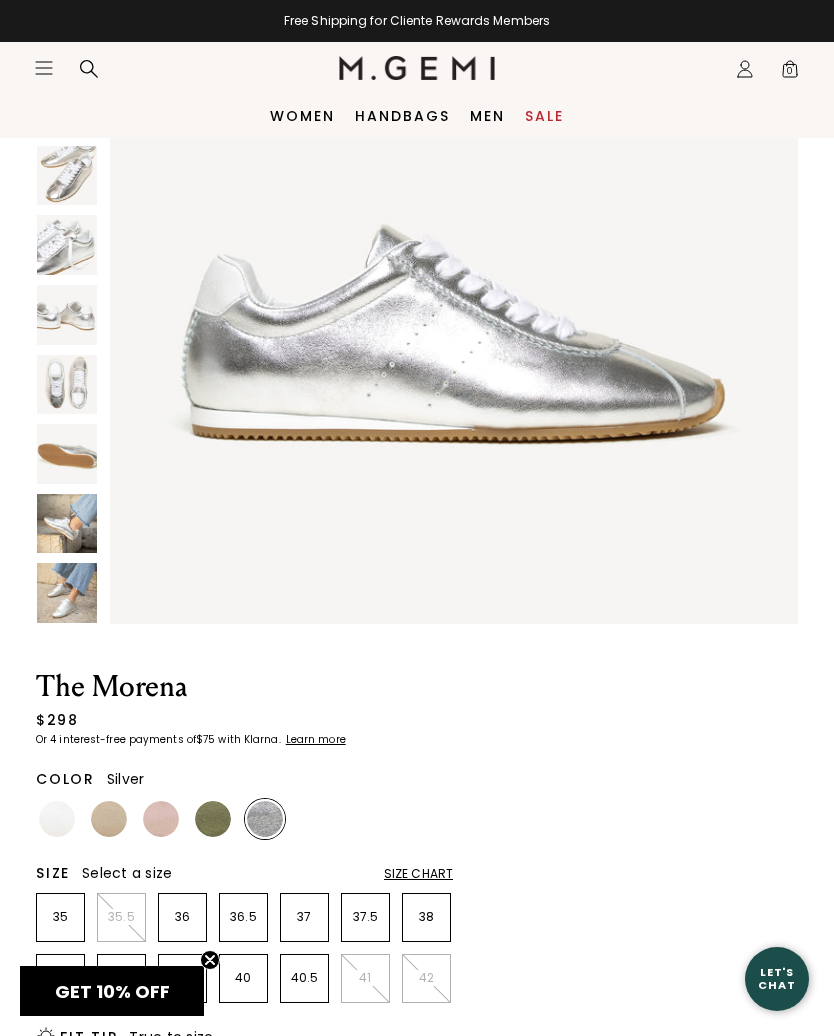 scroll, scrollTop: 0, scrollLeft: 0, axis: both 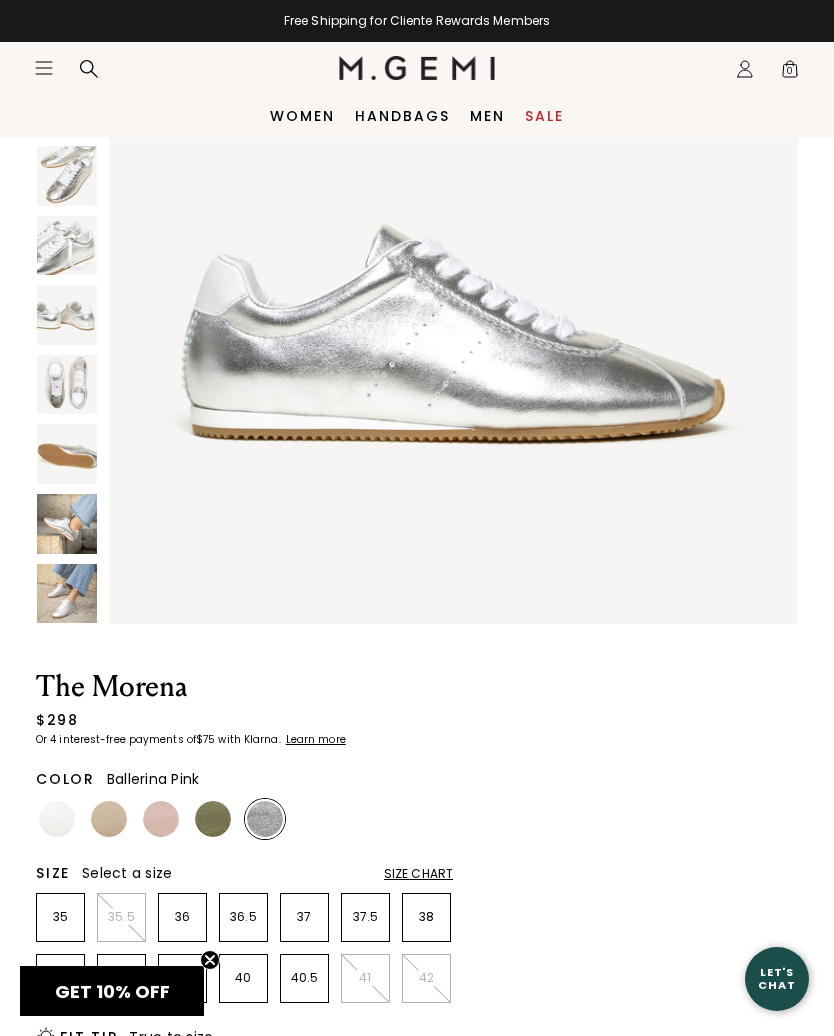 click at bounding box center [161, 819] 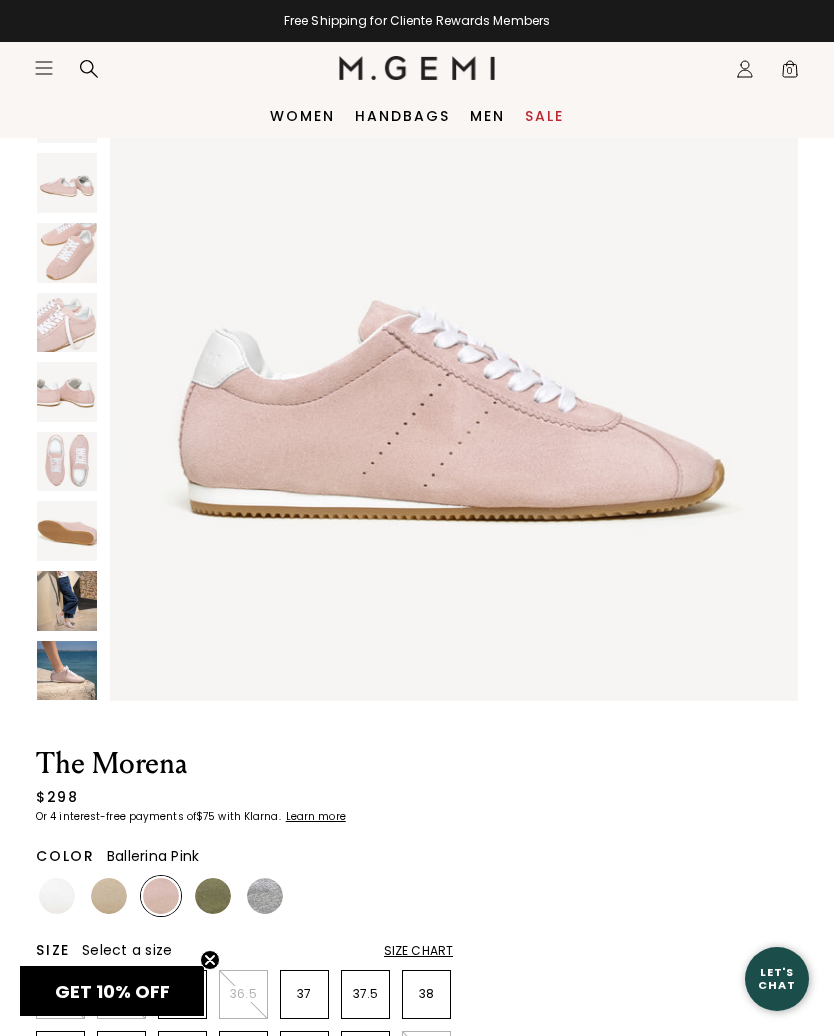 scroll, scrollTop: 191, scrollLeft: 0, axis: vertical 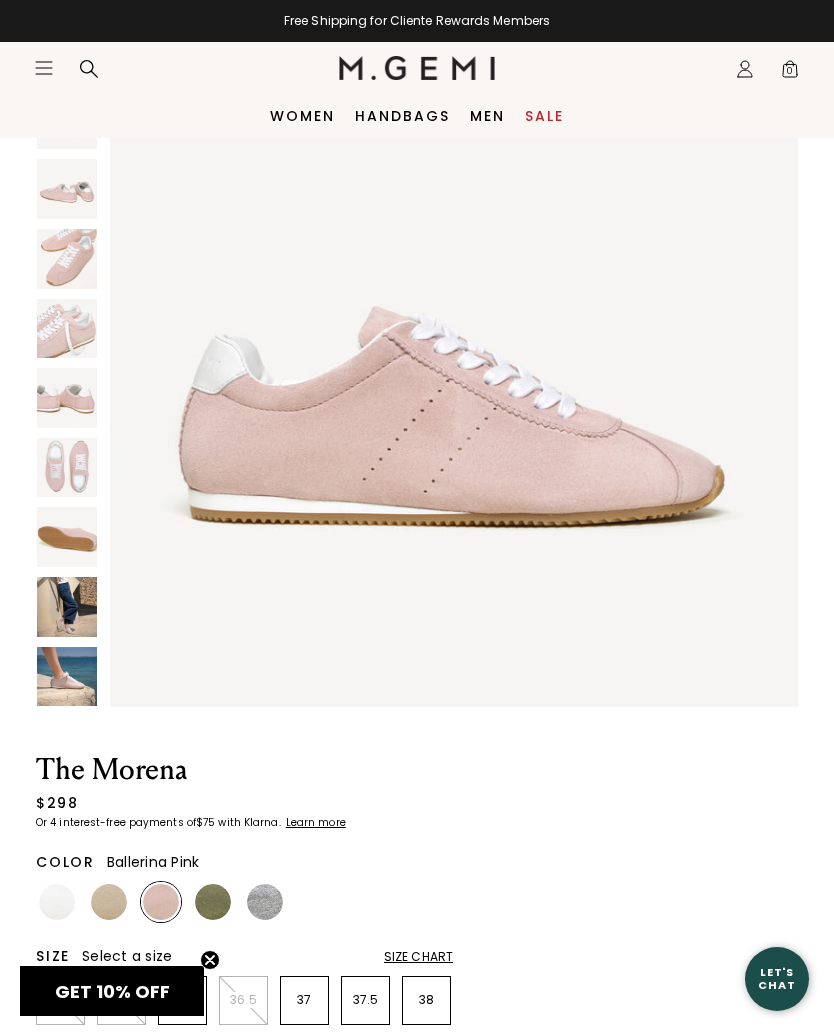 click on "Women" at bounding box center (302, 116) 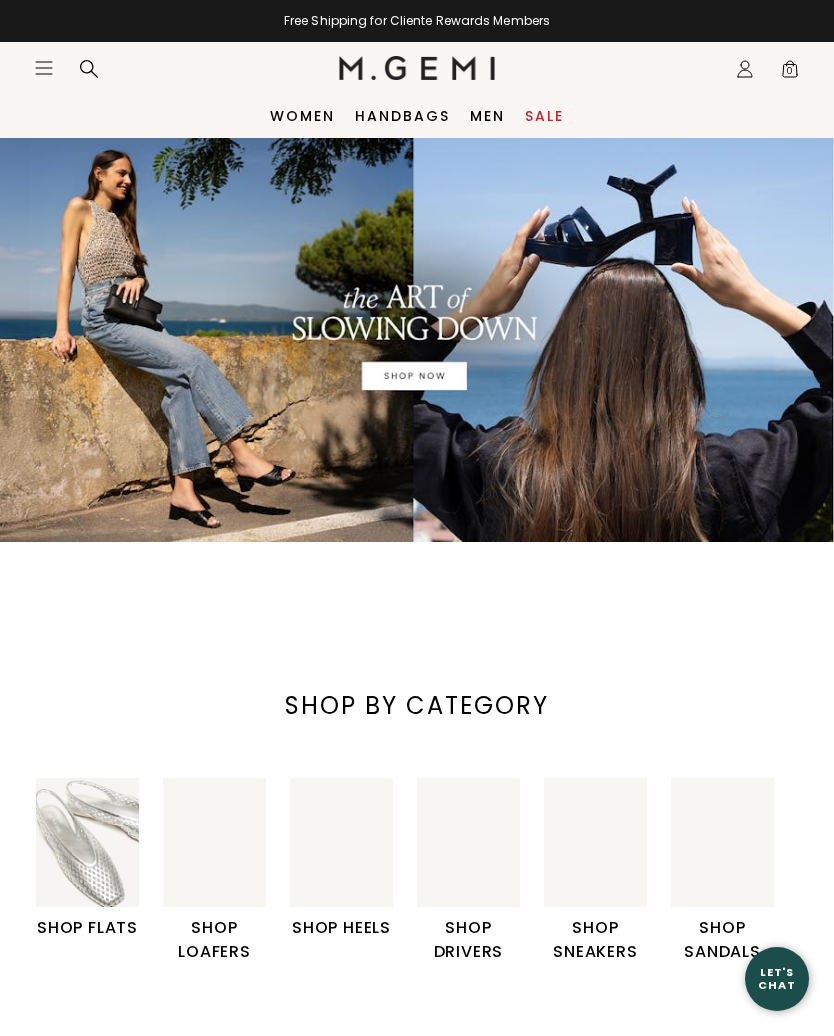 scroll, scrollTop: 0, scrollLeft: 0, axis: both 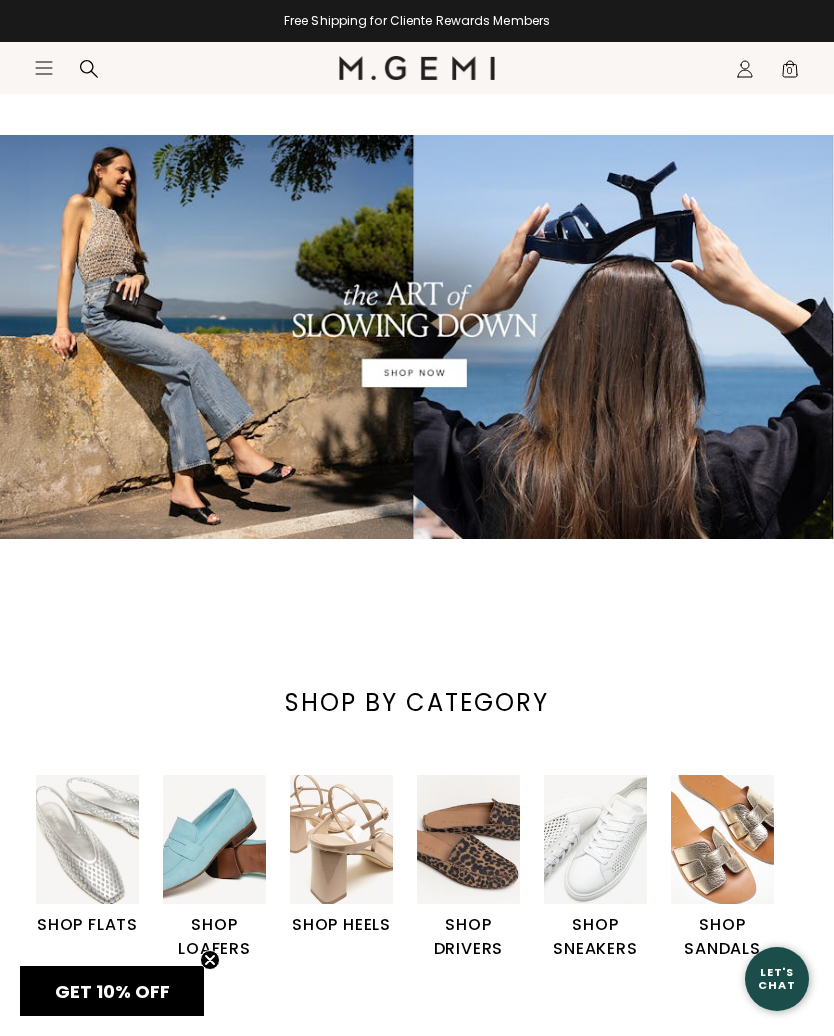 click at bounding box center [214, 839] 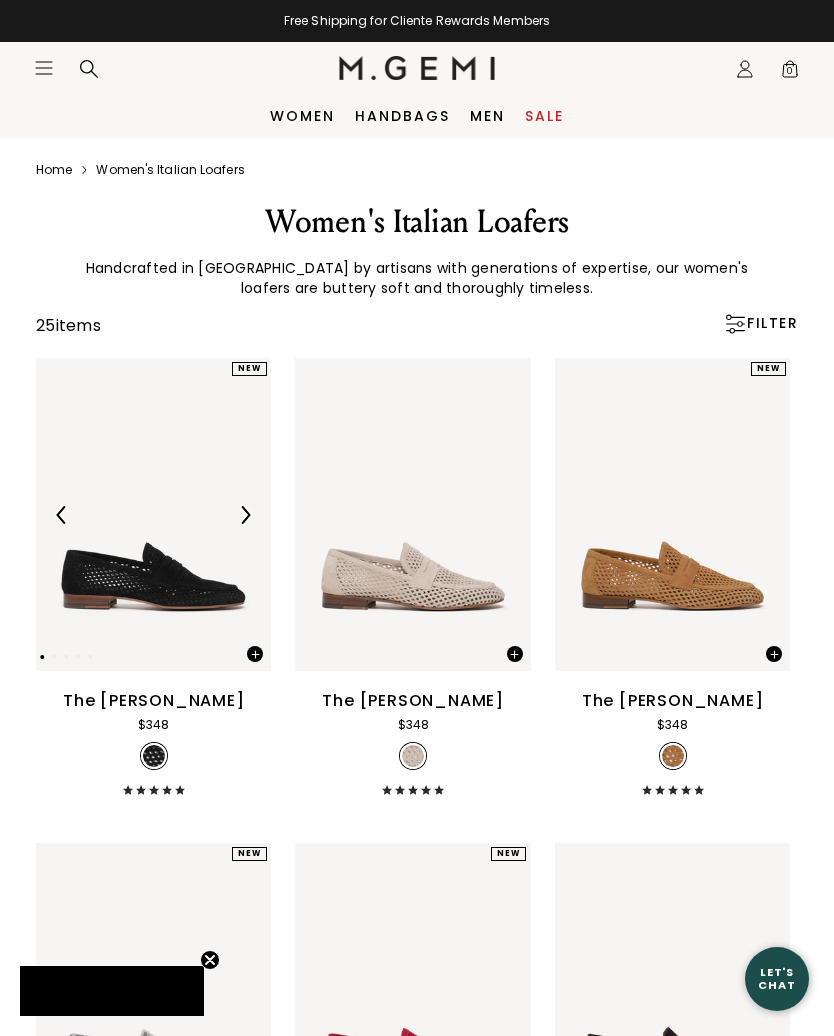 scroll, scrollTop: 0, scrollLeft: 0, axis: both 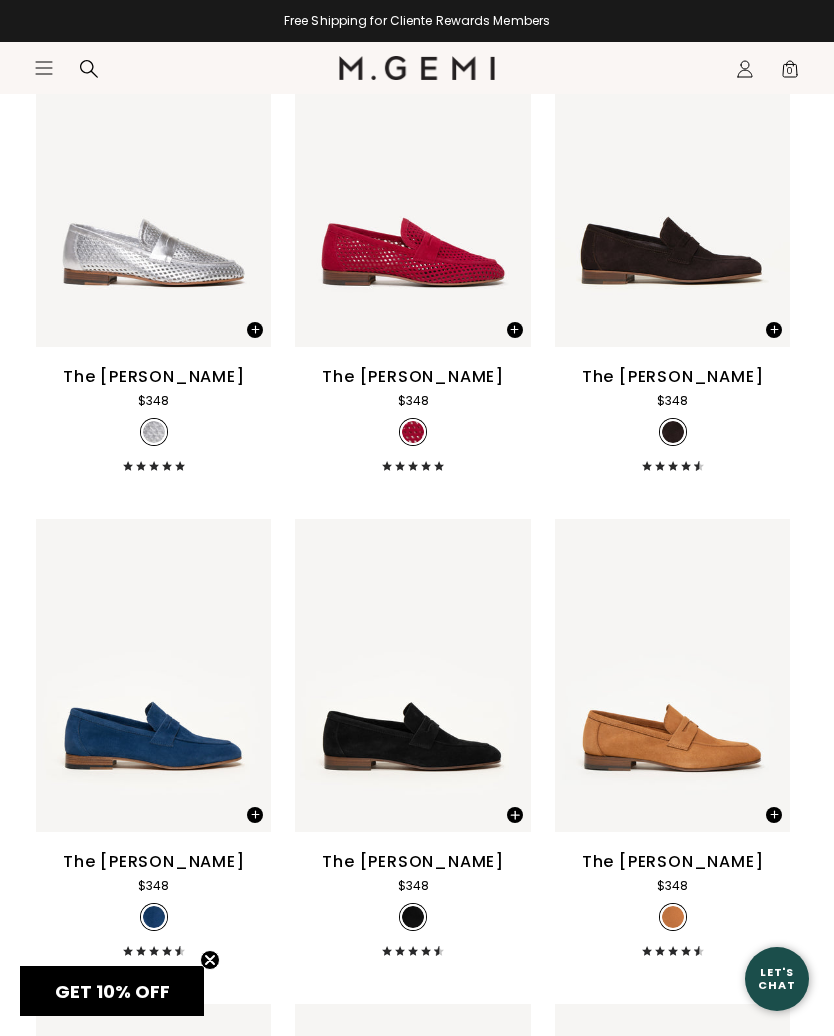 click on "The [PERSON_NAME]" at bounding box center [673, 377] 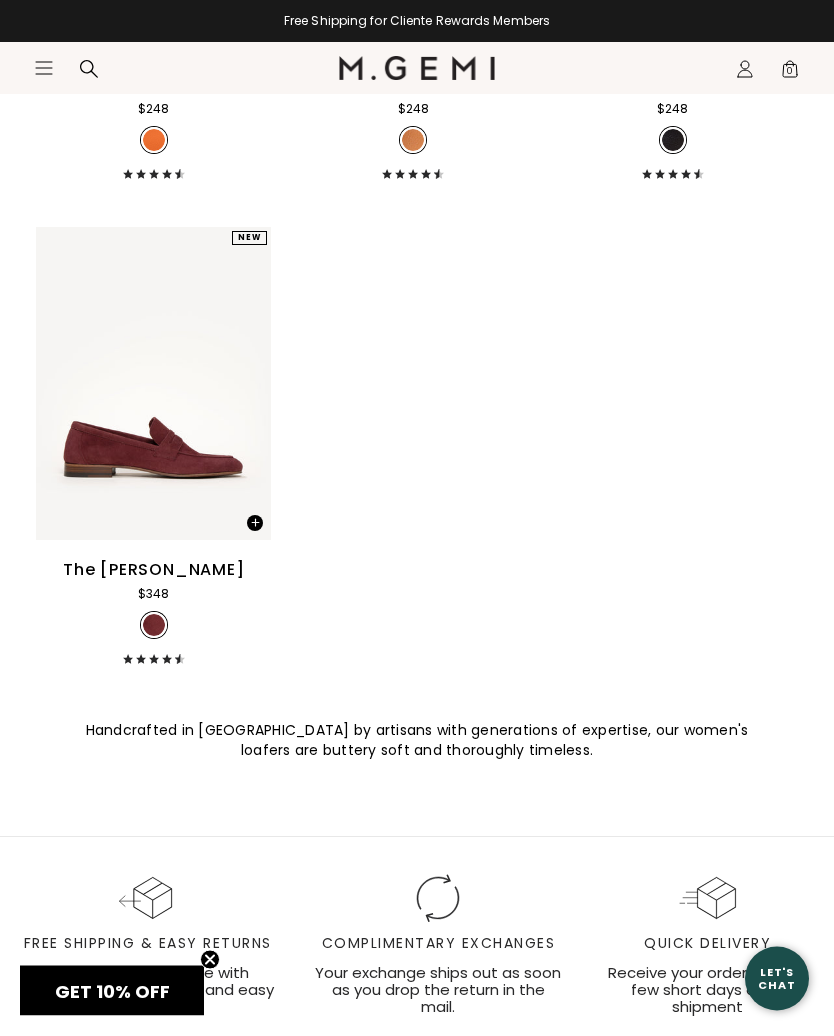 scroll, scrollTop: 4013, scrollLeft: 0, axis: vertical 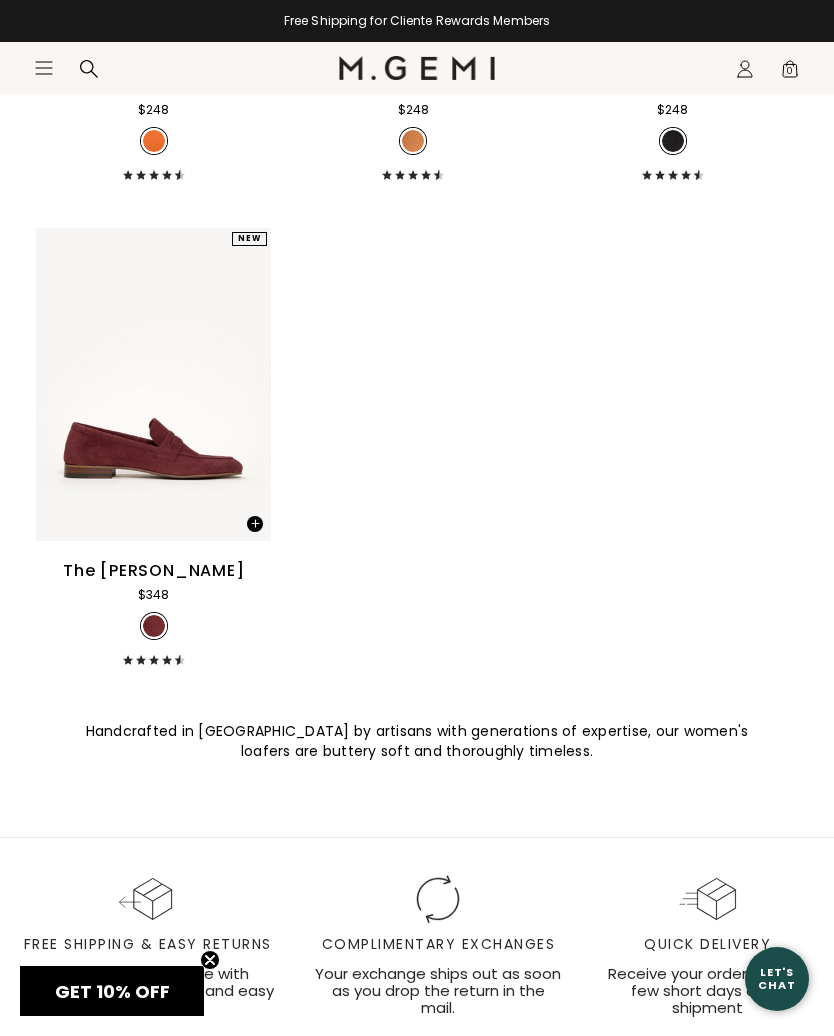 click on "The Sacca Donna" at bounding box center (154, 571) 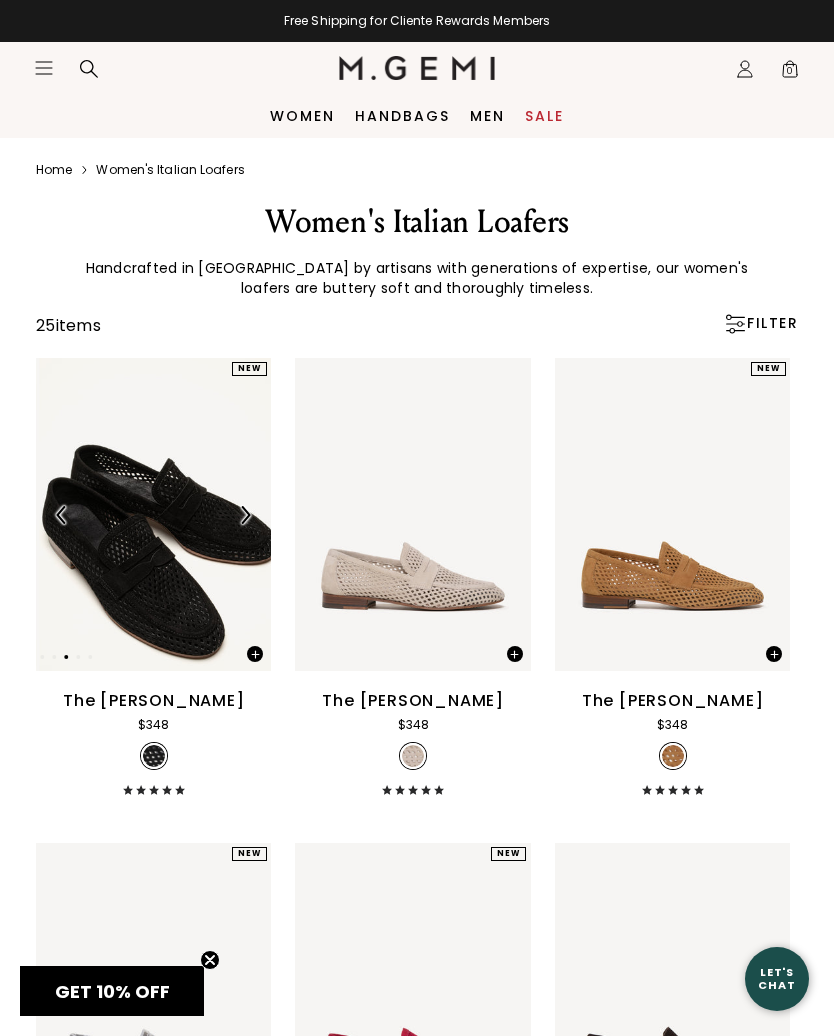 scroll, scrollTop: 4047, scrollLeft: 0, axis: vertical 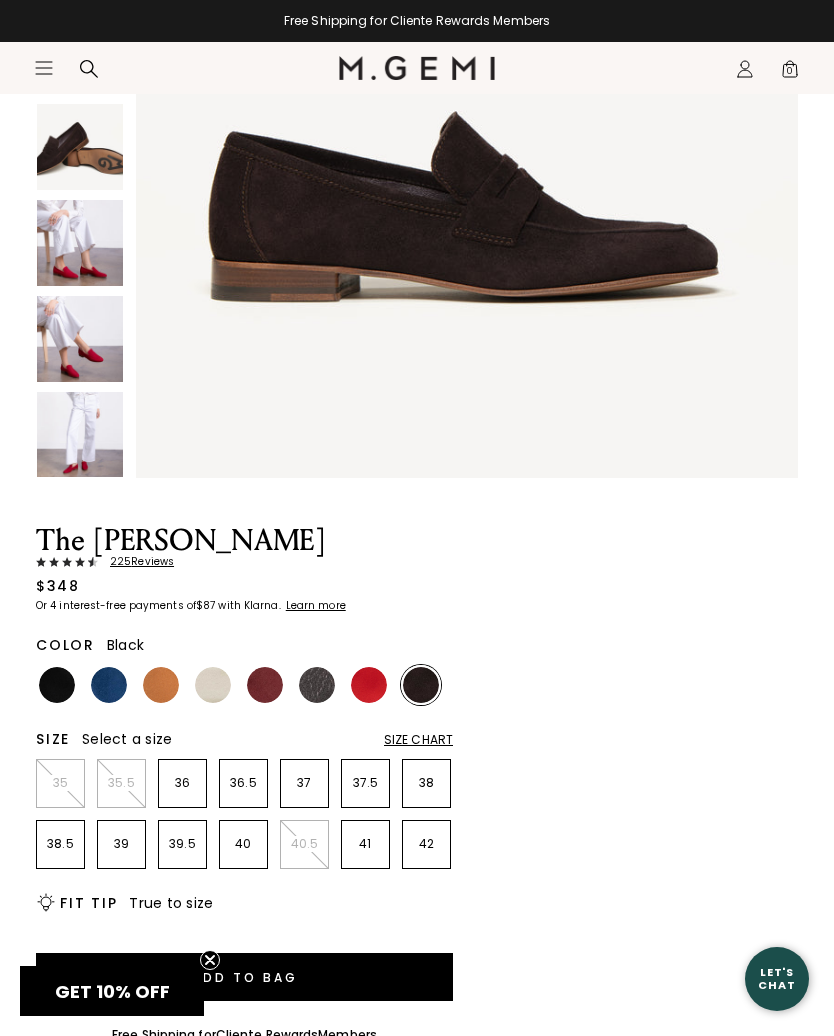 click at bounding box center (57, 685) 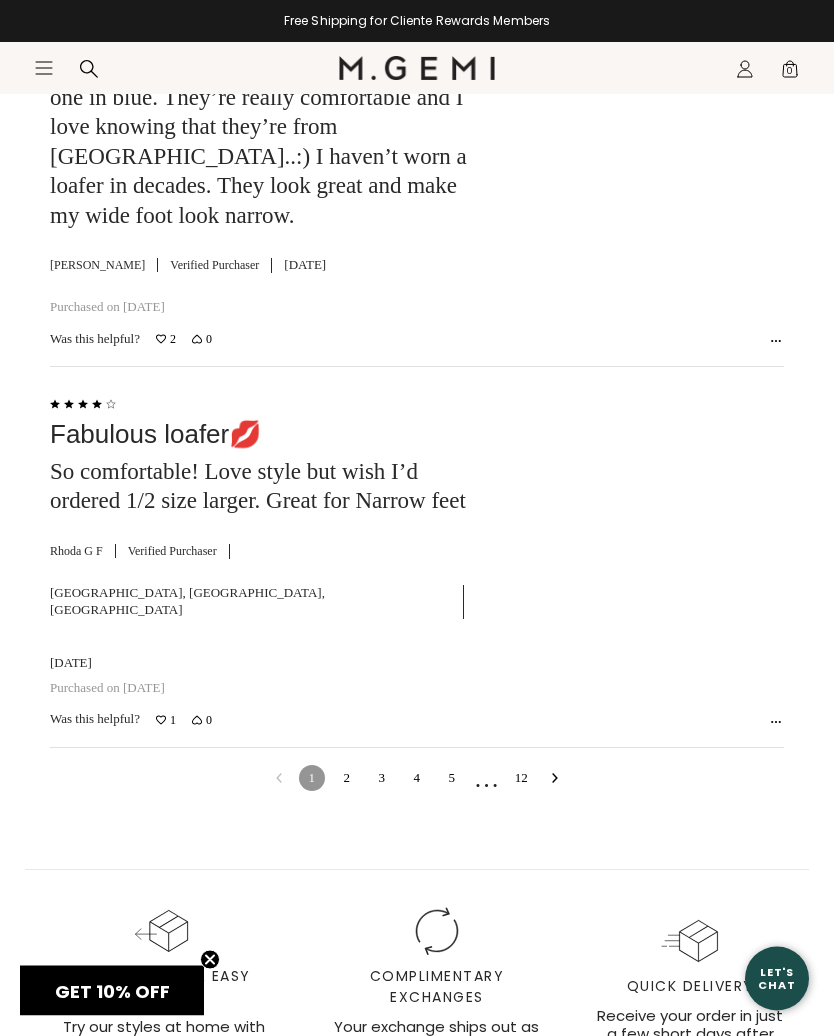 scroll, scrollTop: 7621, scrollLeft: 0, axis: vertical 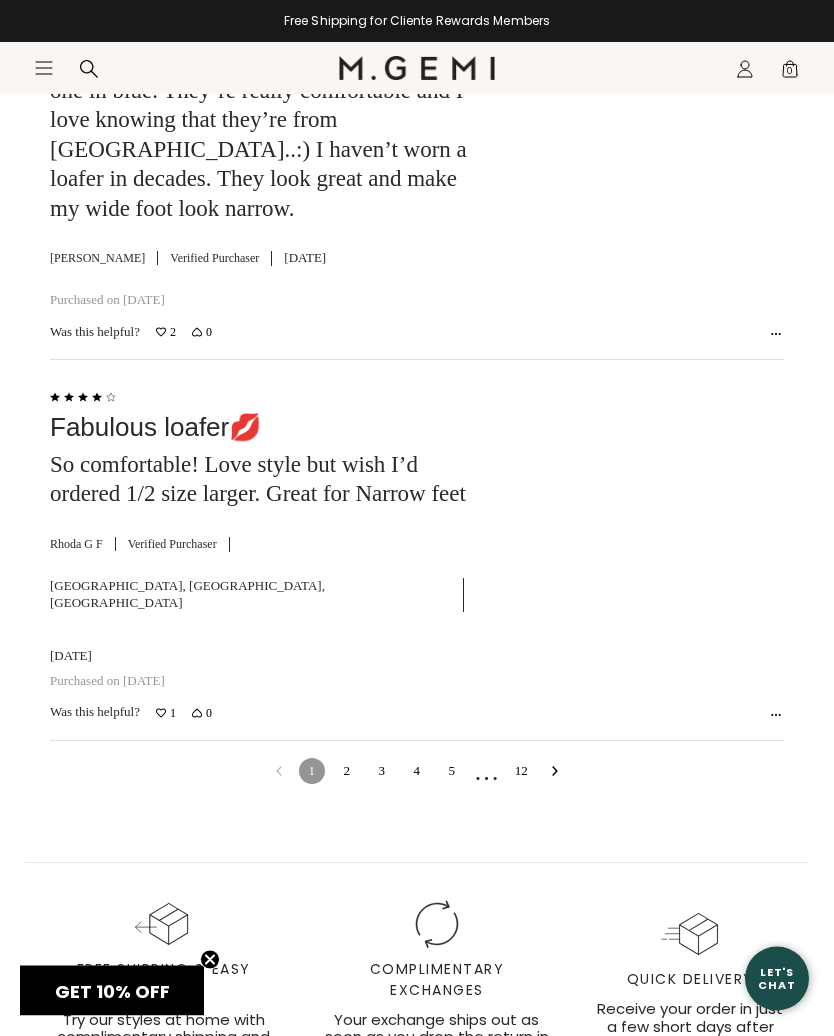 click on "2" at bounding box center (347, 772) 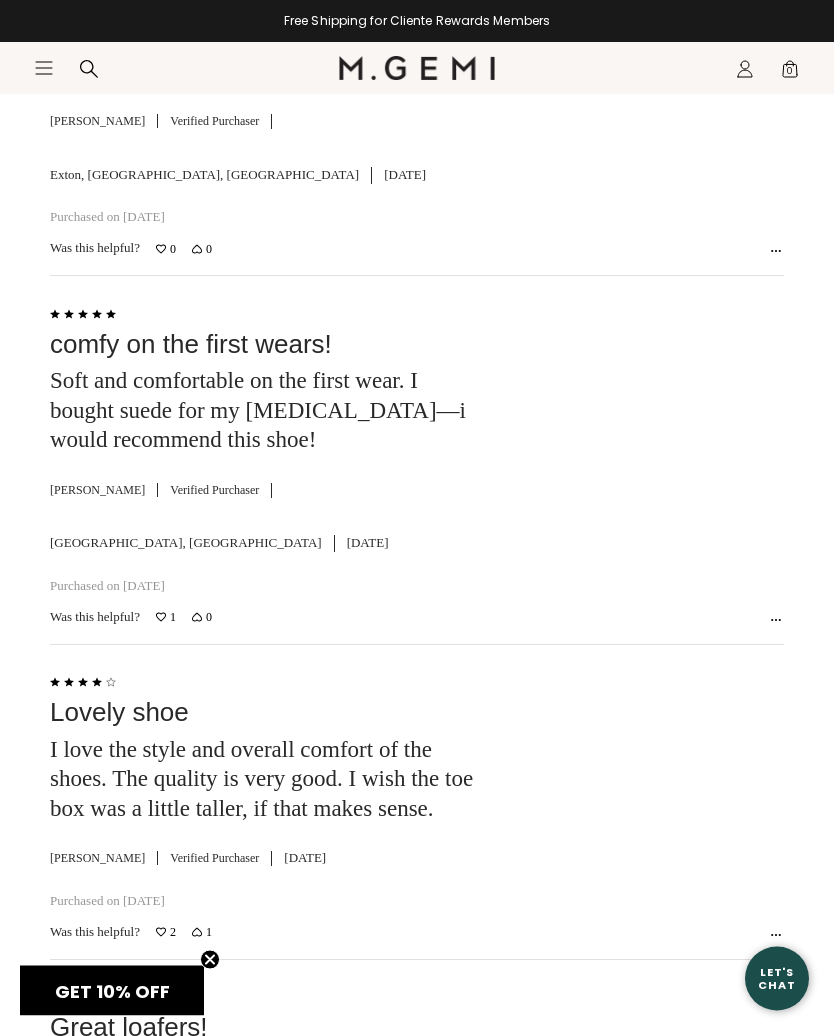 scroll, scrollTop: 6162, scrollLeft: 0, axis: vertical 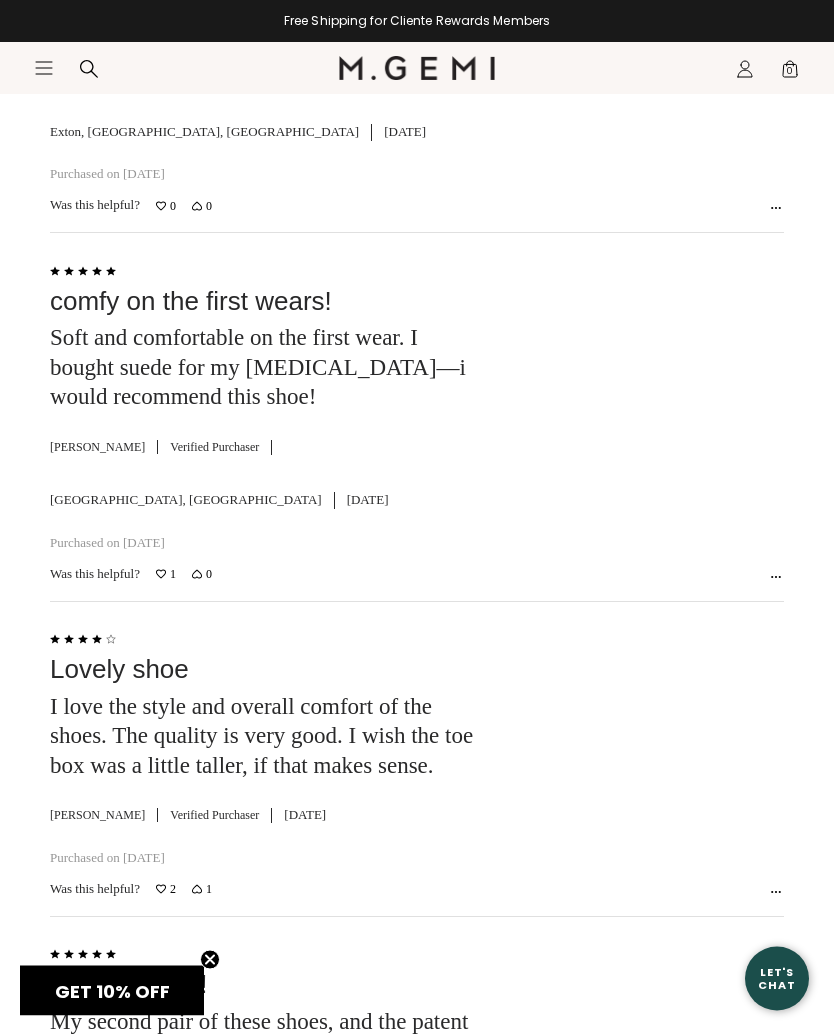 click at bounding box center [644, 751] 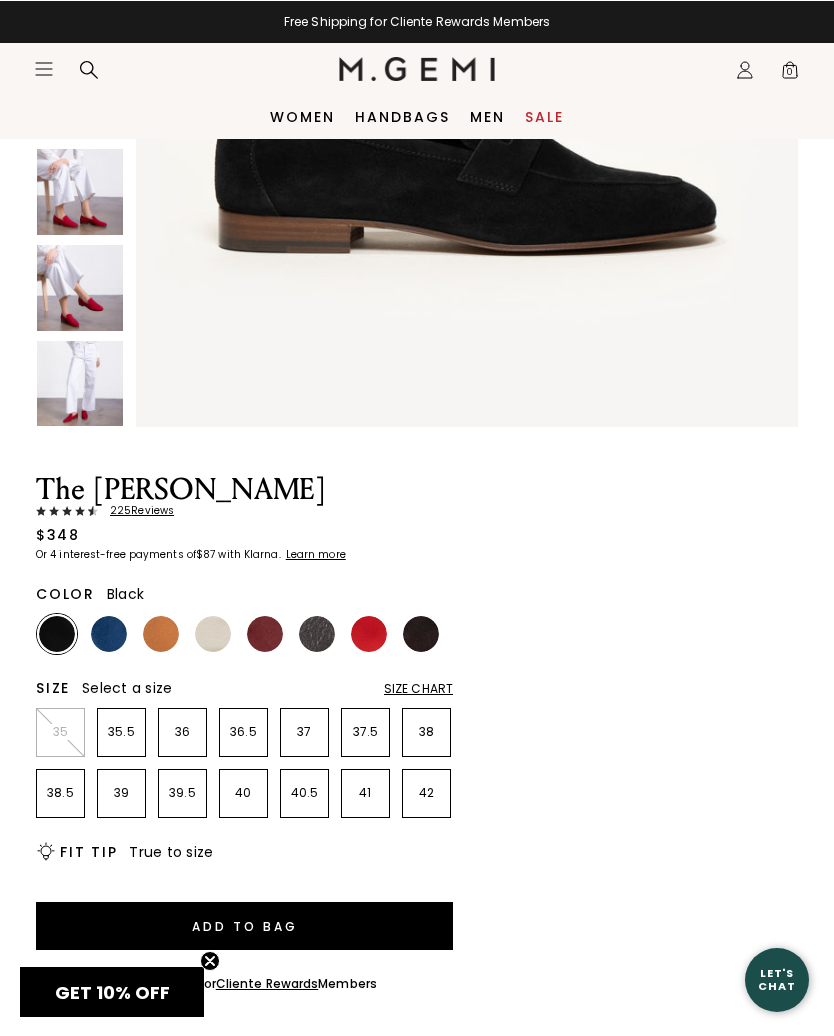 scroll, scrollTop: 445, scrollLeft: 0, axis: vertical 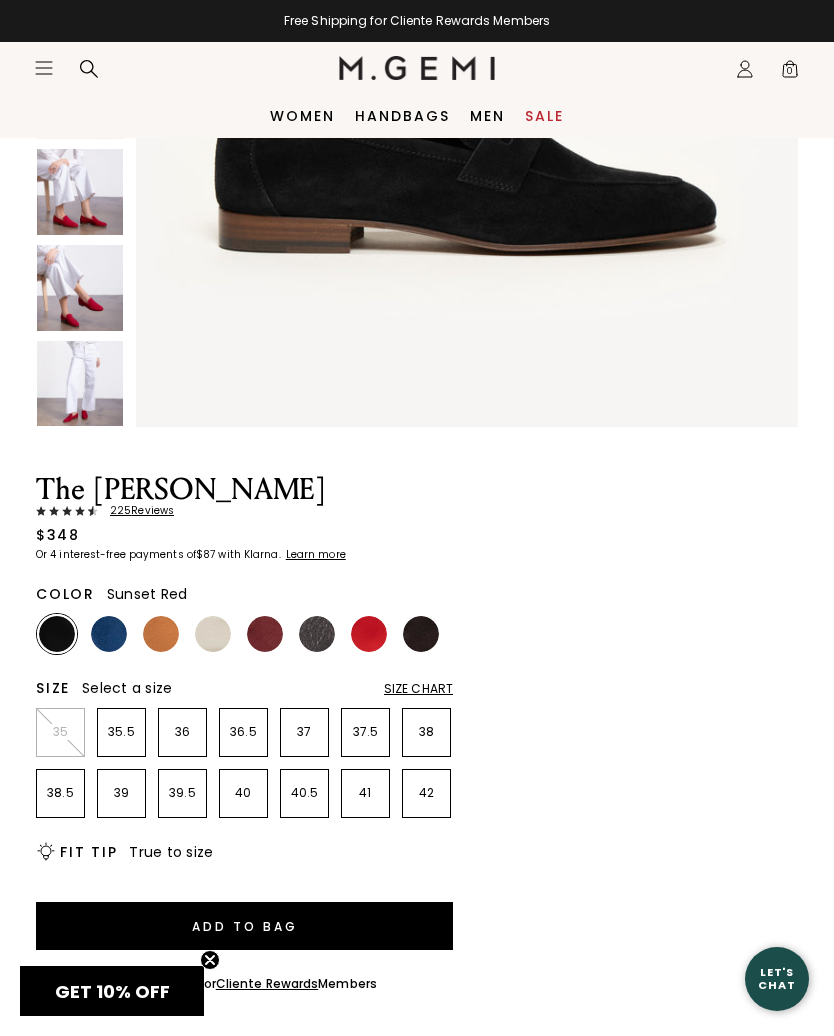 click at bounding box center [369, 634] 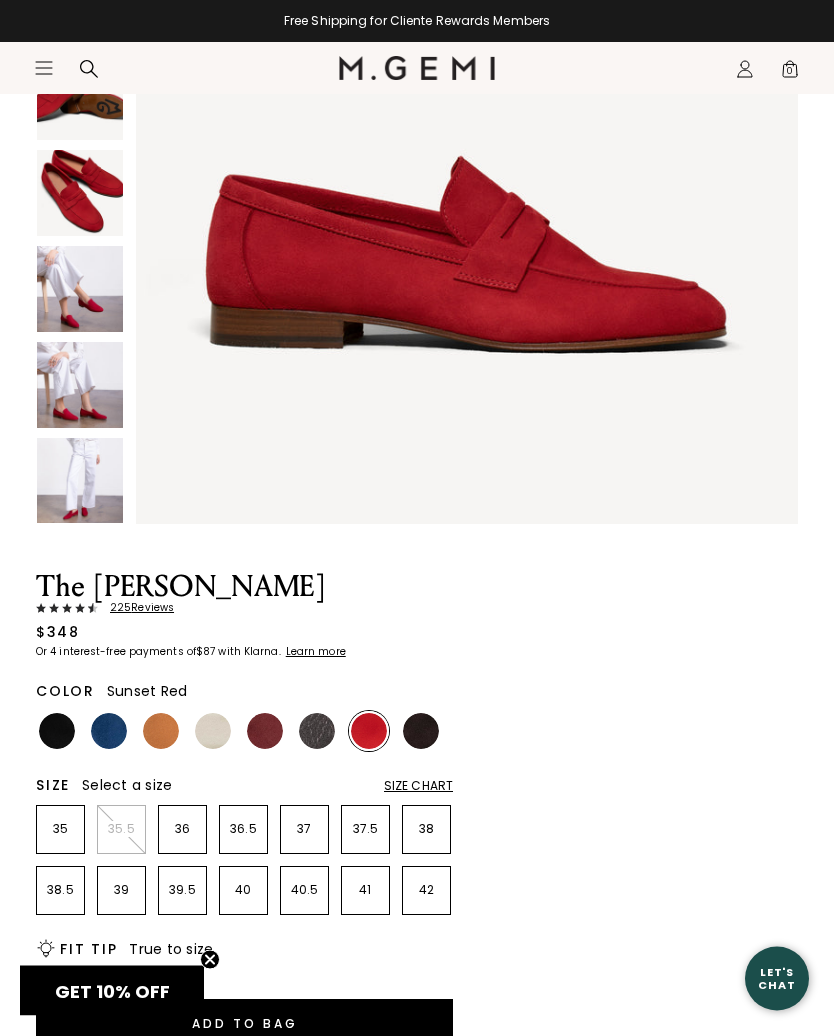 scroll, scrollTop: 348, scrollLeft: 0, axis: vertical 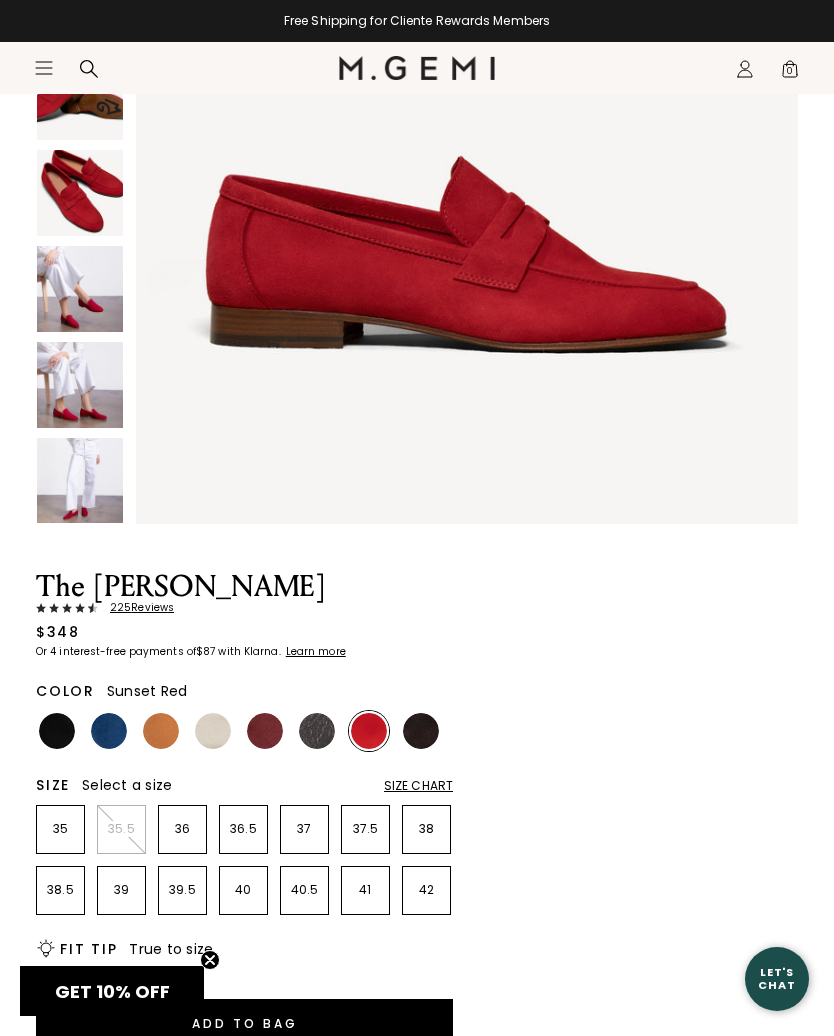 click at bounding box center (57, 731) 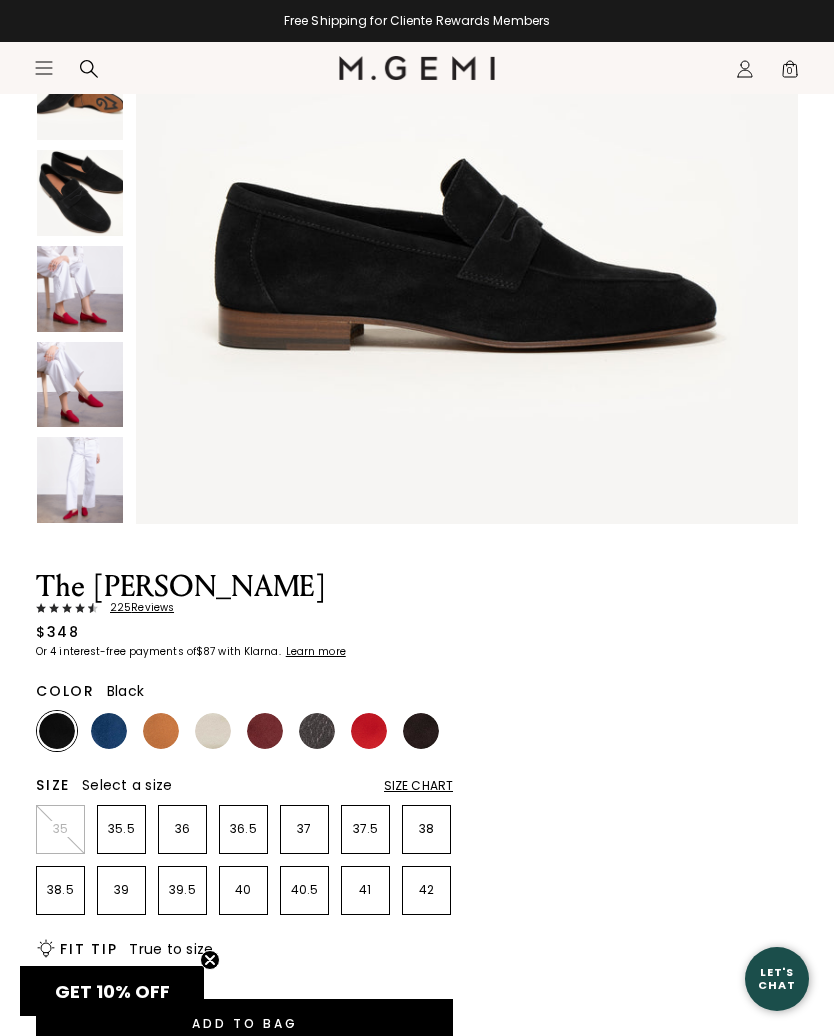 scroll, scrollTop: 0, scrollLeft: 0, axis: both 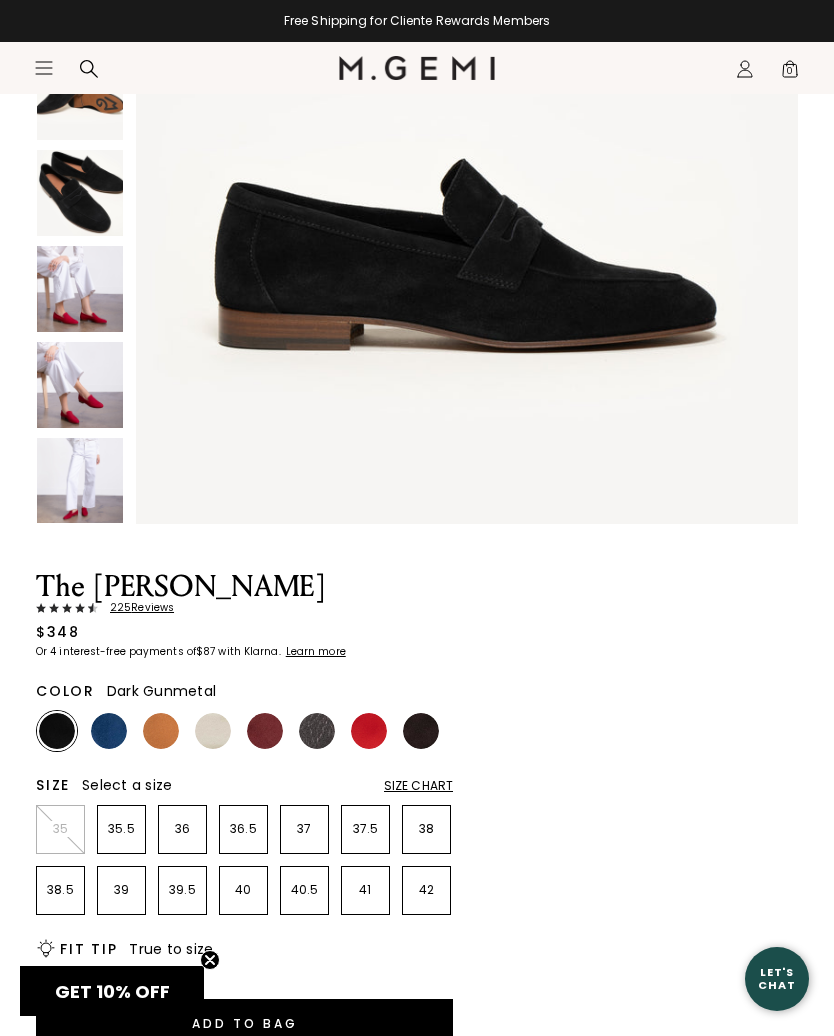 click at bounding box center [317, 731] 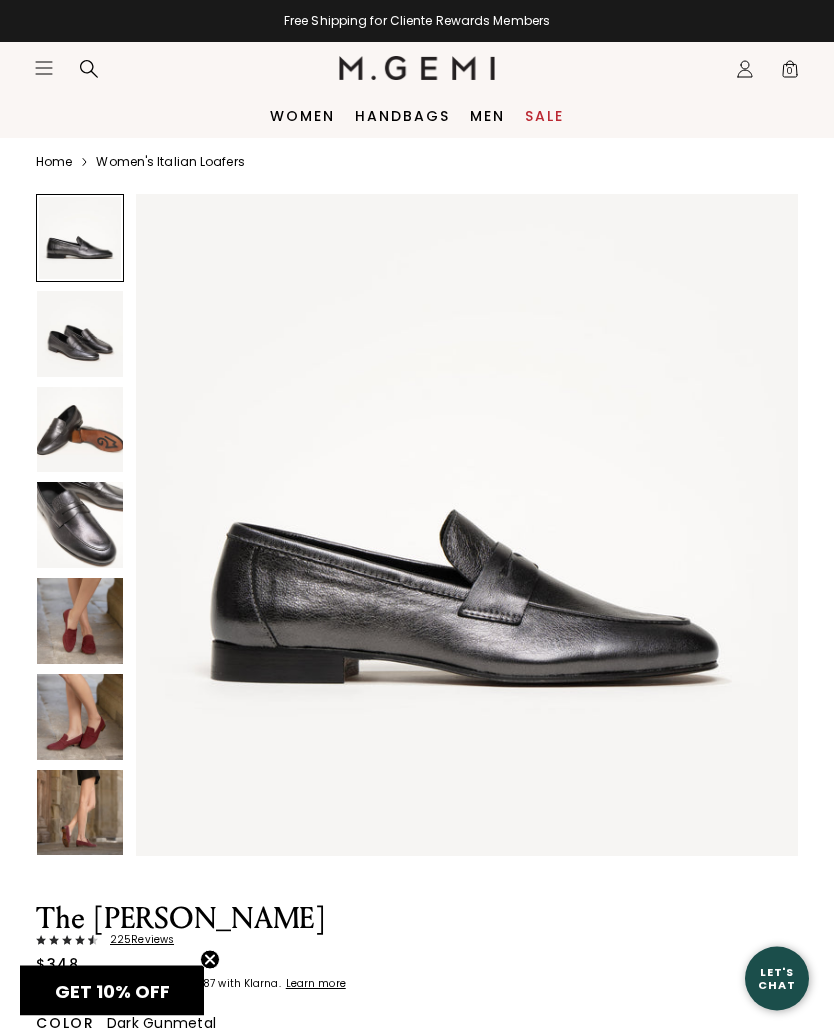 scroll, scrollTop: 0, scrollLeft: 0, axis: both 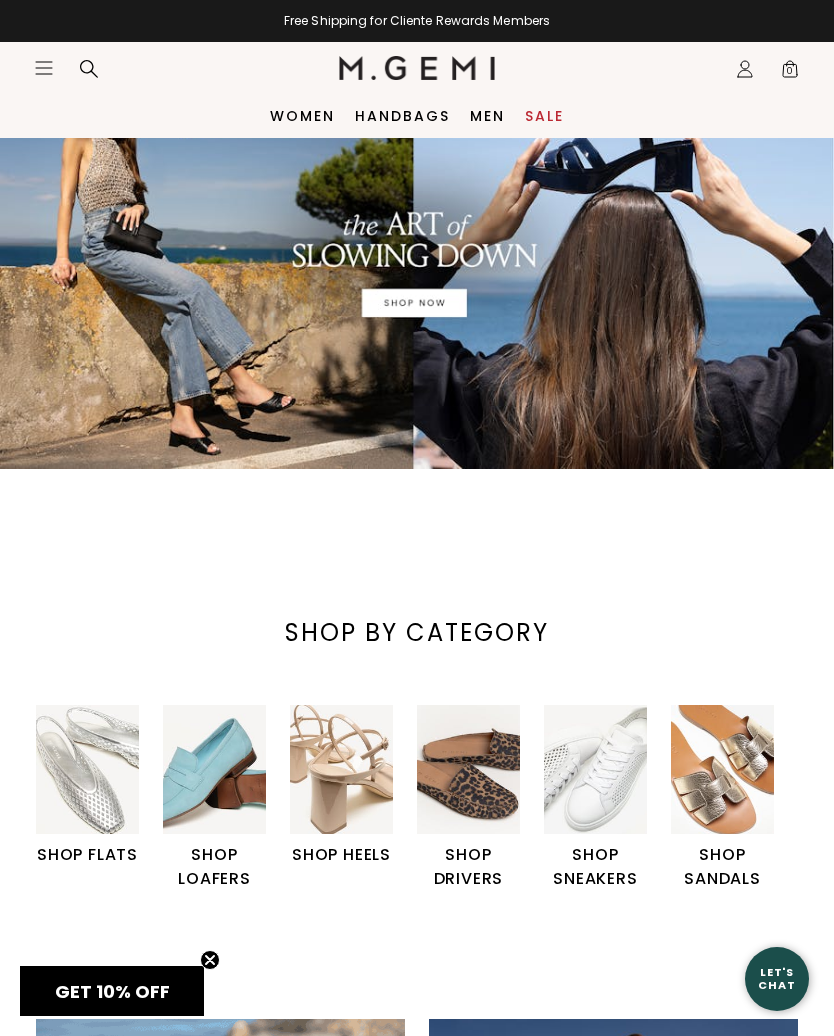 click on "Sale" at bounding box center [544, 116] 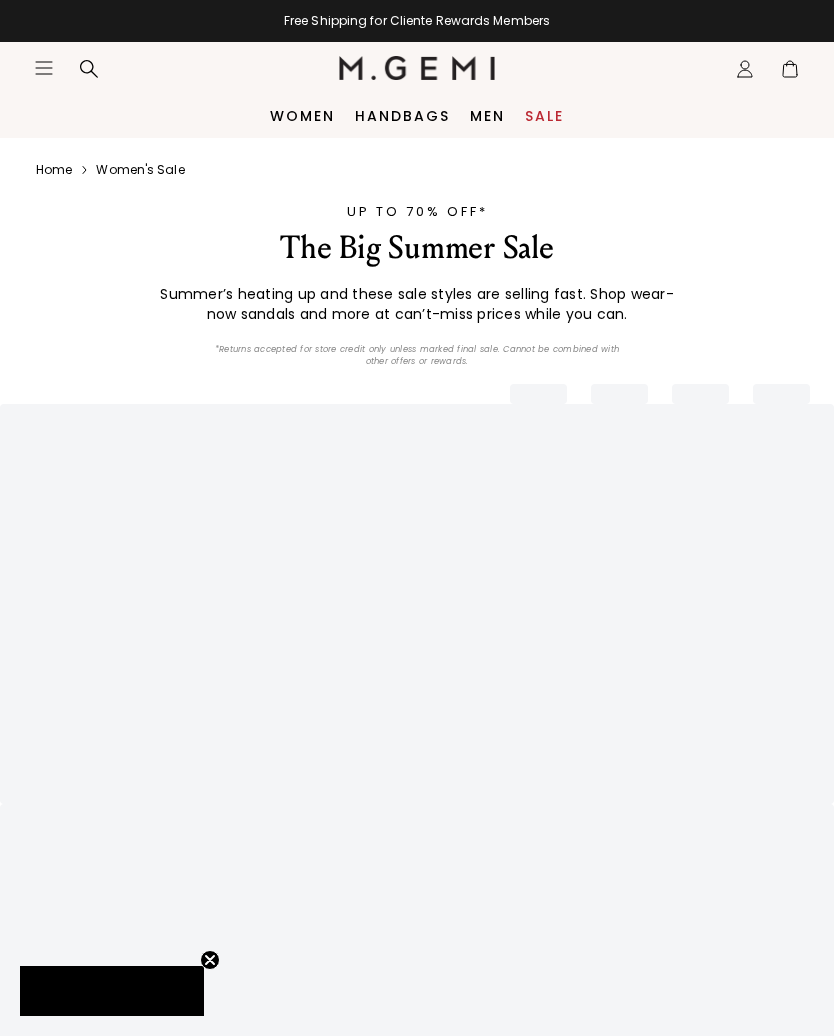 scroll, scrollTop: 0, scrollLeft: 0, axis: both 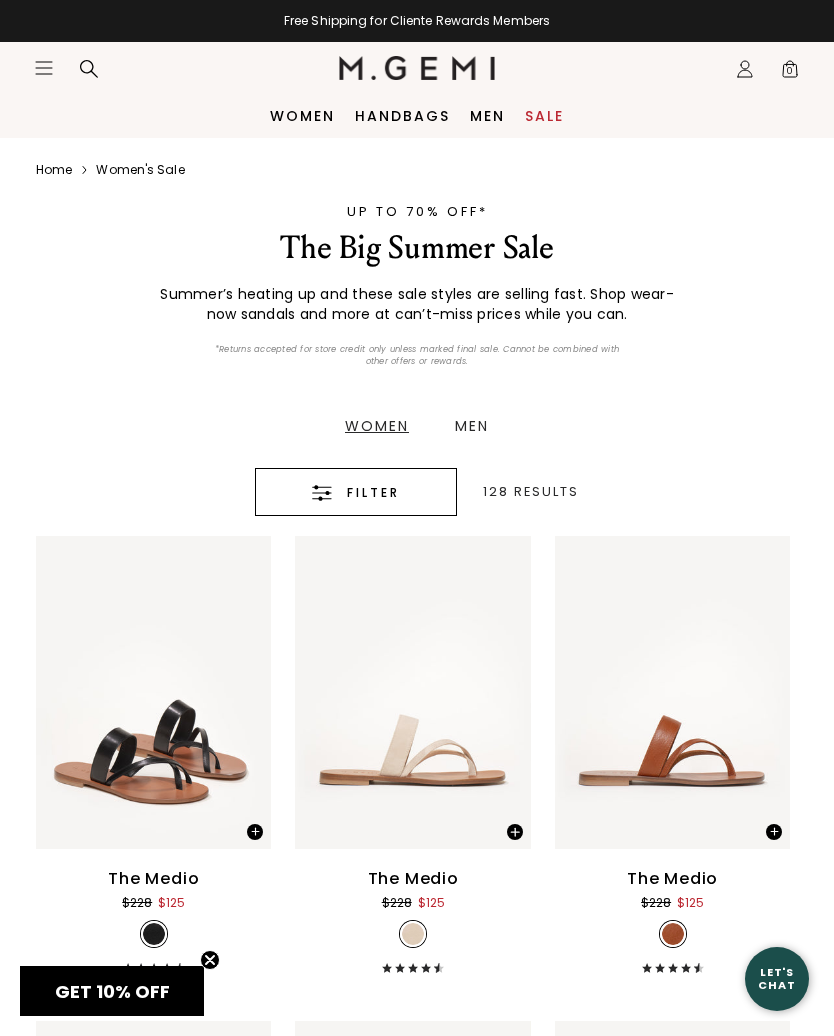 click on "Filter" at bounding box center (373, 493) 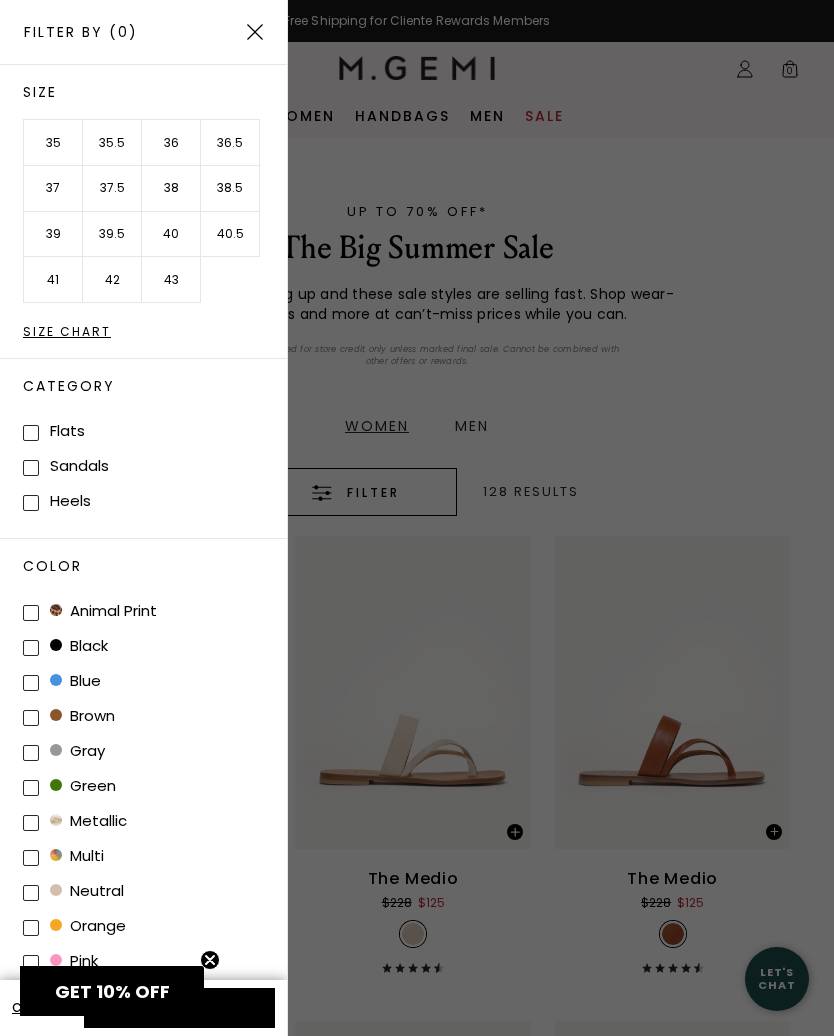 click on "38" at bounding box center [171, 189] 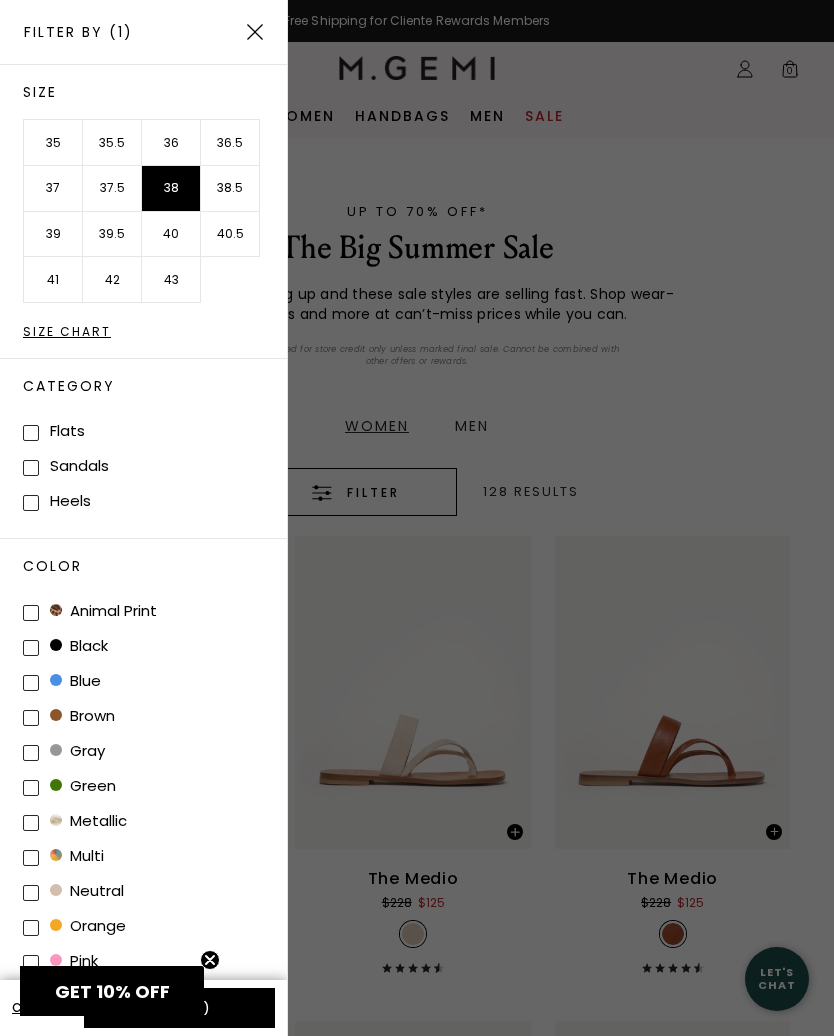 click on "Apply (1)" at bounding box center (179, 1008) 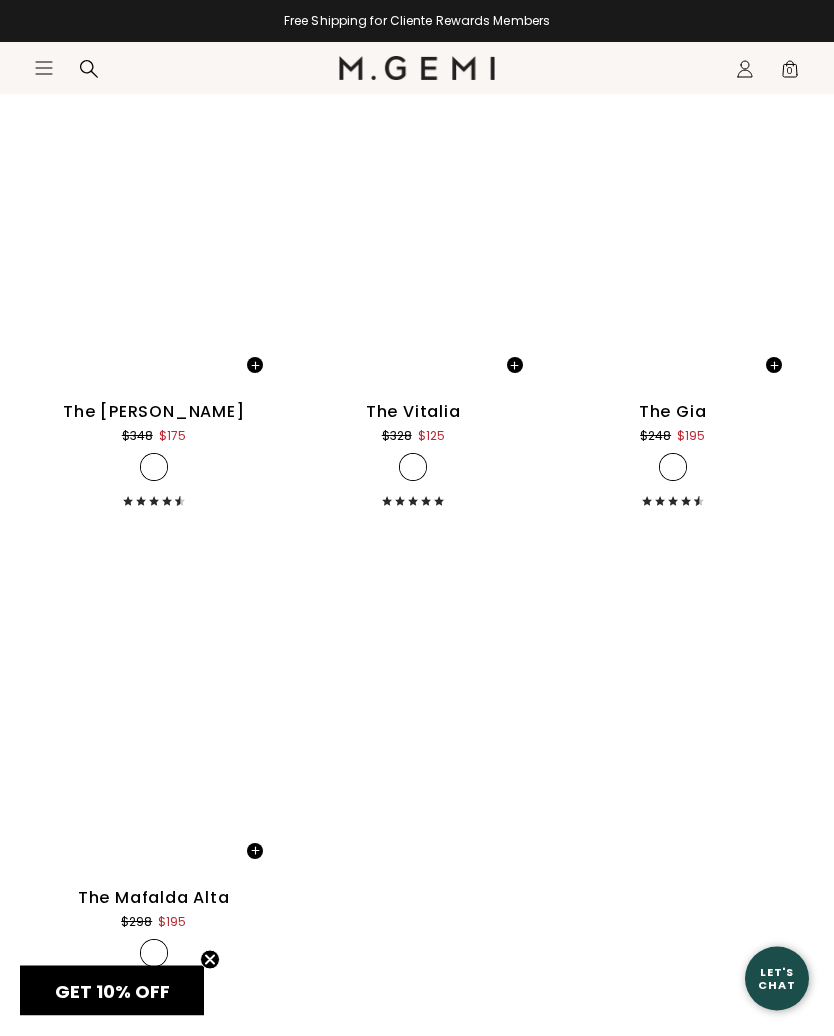 scroll, scrollTop: 14581, scrollLeft: 0, axis: vertical 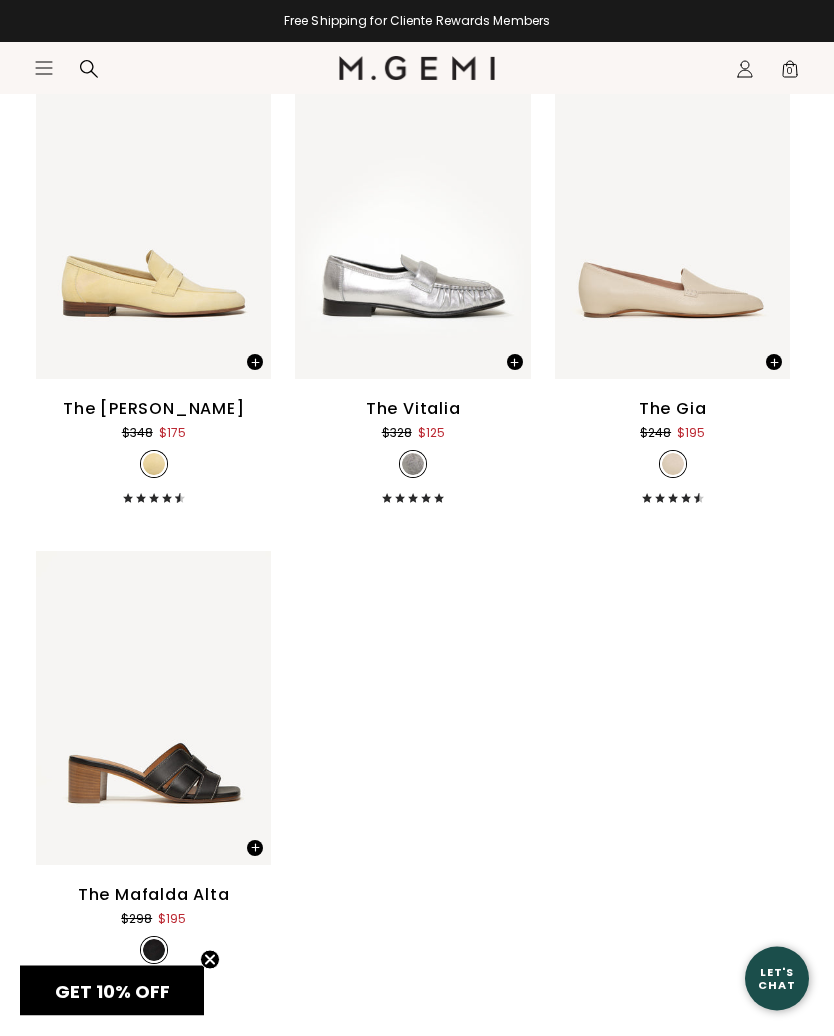 click on "The Medio $228 $125 + 6 The Medio $228 $125 + 6 The Medio $228 $125 + 6 The Medio $228 $125 + 6 The Medio $228 $125 + 6 The Medio $228 $125 + 6 The Medio $228 $125 + 6 The Medio $228 $125 + 6 The Medio $228 $125 + 6 The Medio $228 $125 + 6 The Vanda $378 $195 The Vanda $378 $195 The Vanda $378 $195 The Vanda $378 $195 The [PERSON_NAME] $298 $125 + 1 The [PERSON_NAME] $298 $125 + 1 The [PERSON_NAME] $298 $125 + 1 The [PERSON_NAME] $298 $125 + 1 The [PERSON_NAME] $298 $125 + 1 The Loriana $328 $225 The Michela $248 $145 The Michela $248 $145 The Michela $248 $145 The [PERSON_NAME] $228 $125 + 2 The [PERSON_NAME] $228 $125 + 2 The [PERSON_NAME] $228 $125 + 2 The [PERSON_NAME] $228 $125 + 2 The [PERSON_NAME] $228 $125 + 2 The [PERSON_NAME] $228 $125 + 2 The Letizia $348 $195 + 1 The Letizia $348 $195 + 1 The Letizia $348 $195 + 1 The Letizia $348 $195 + 1 The Letizia $348 $195 + 1 The Mafalda $228 $145 + 1 The Mafalda $228 $145 + 1 The Mafalda $228 $145 + 1 The Mafalda $228 $145 + 1 The Mafalda $228 $145 + 1 The Mafalda Alta $298 + 2" at bounding box center (417, -6499) 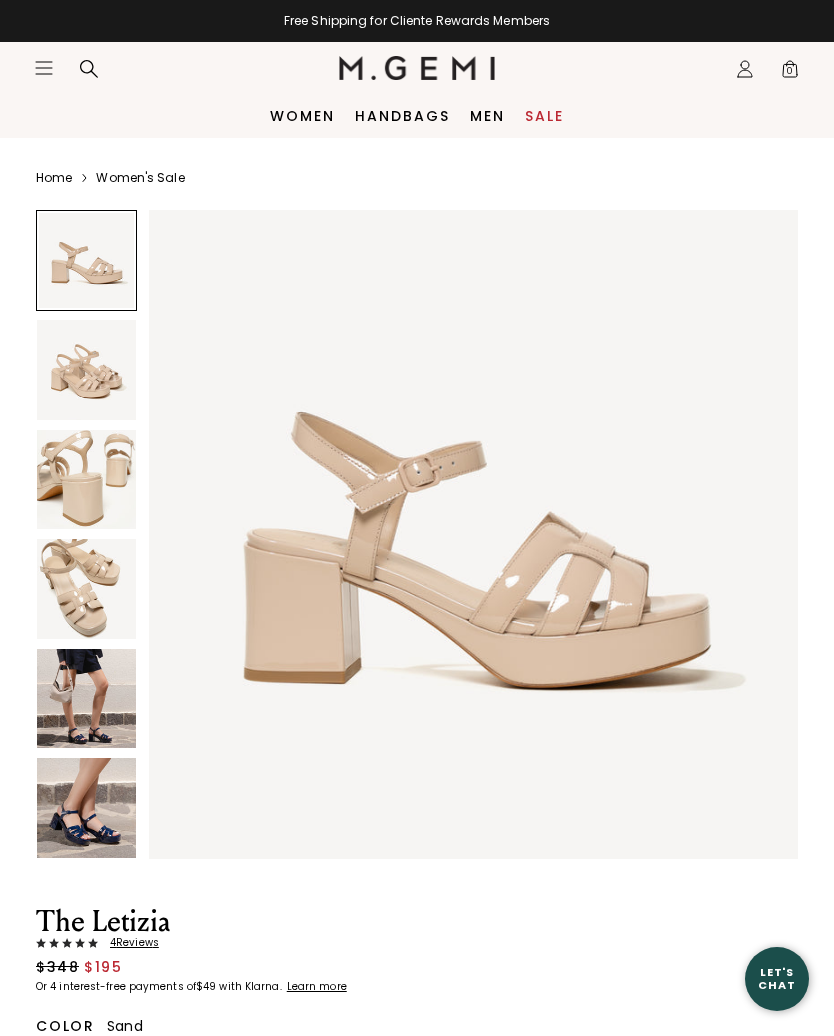 scroll, scrollTop: 0, scrollLeft: 0, axis: both 